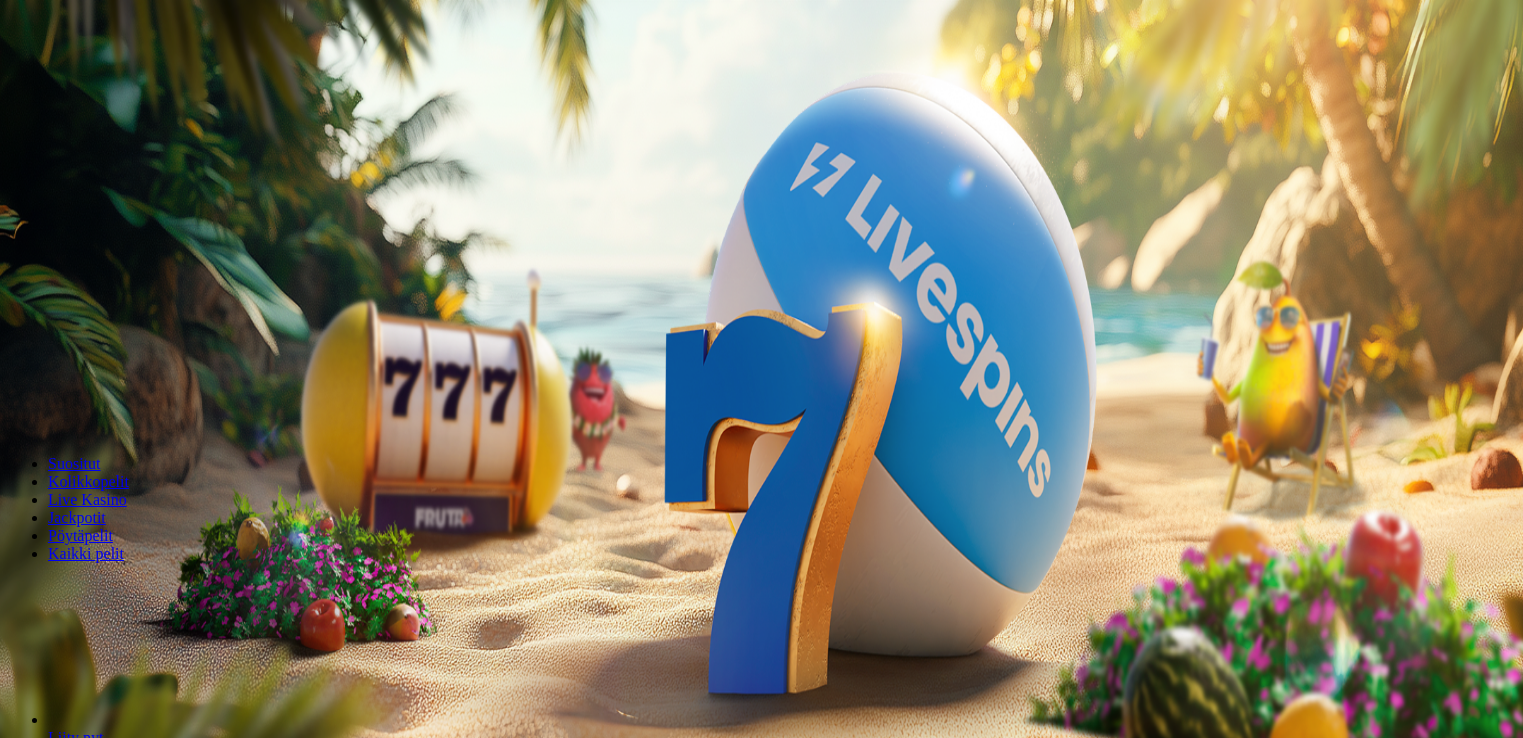 click on "***" at bounding box center (79, 354) 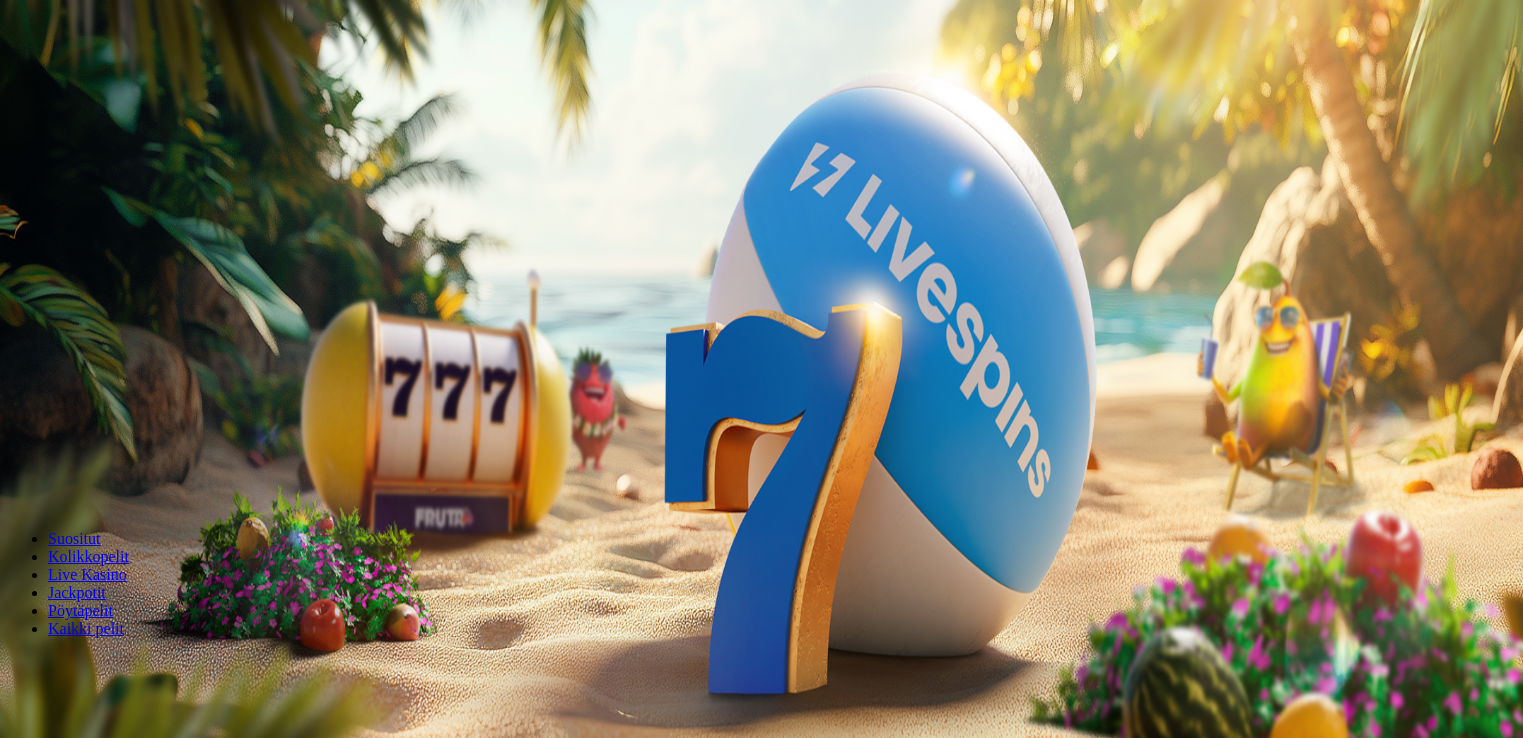 scroll, scrollTop: 0, scrollLeft: 0, axis: both 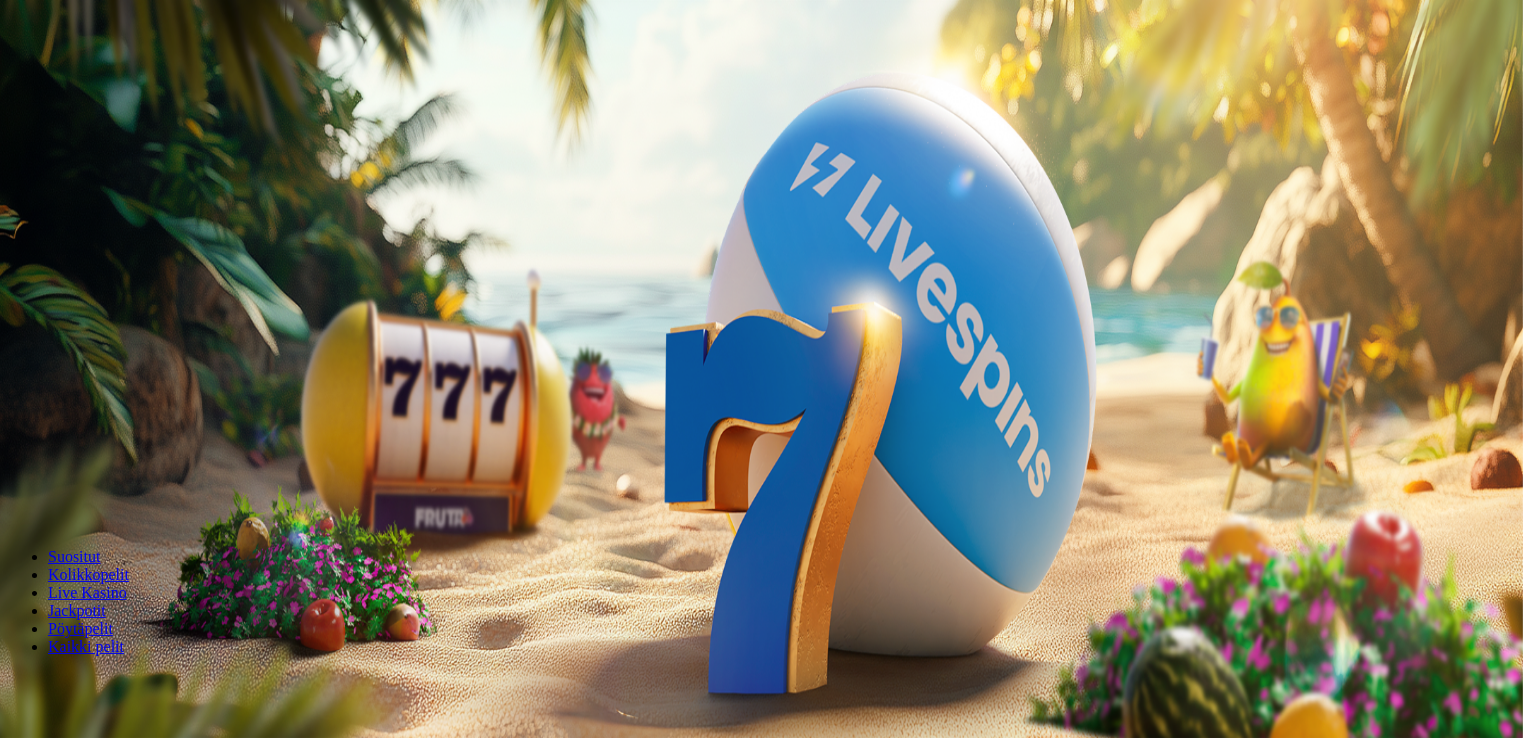 type on "*" 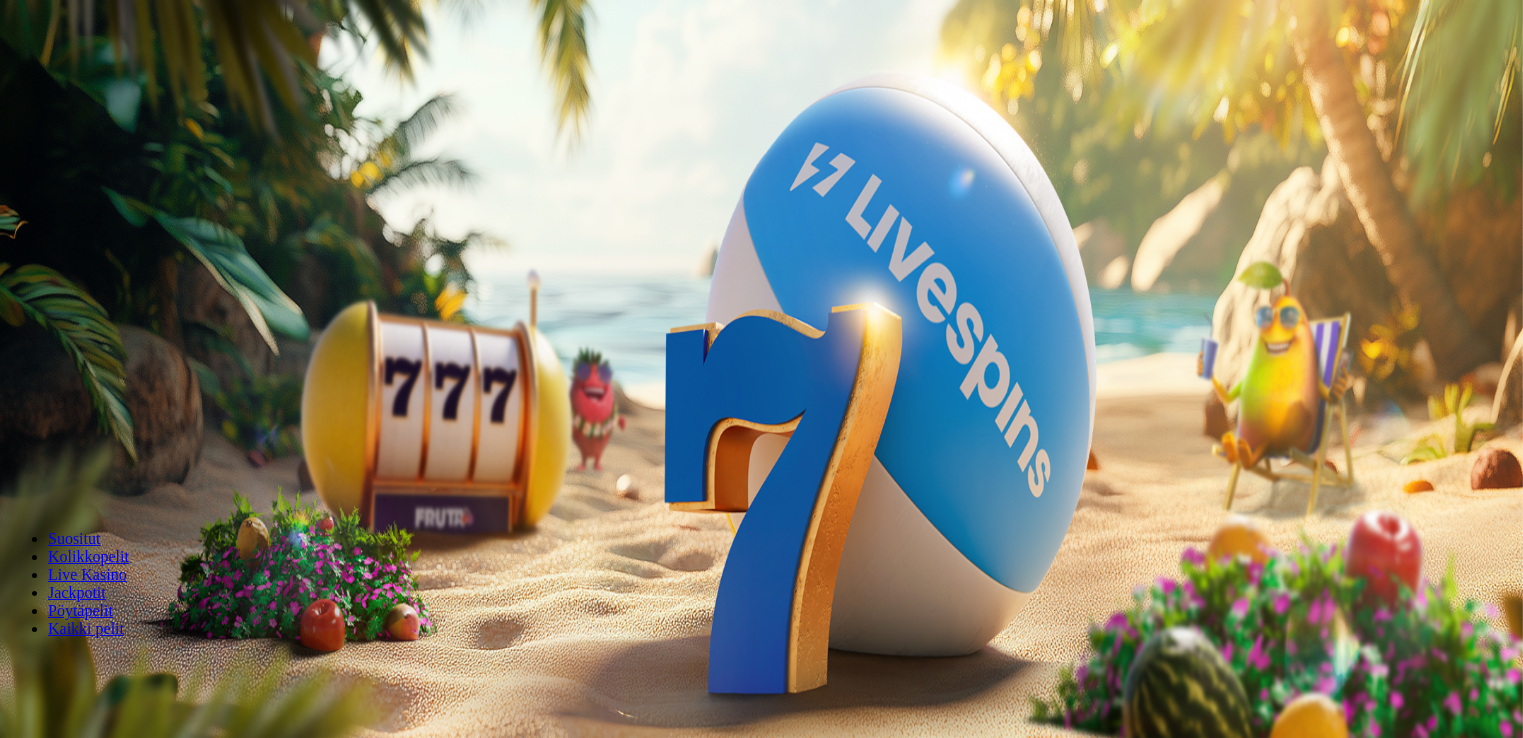 type on "**" 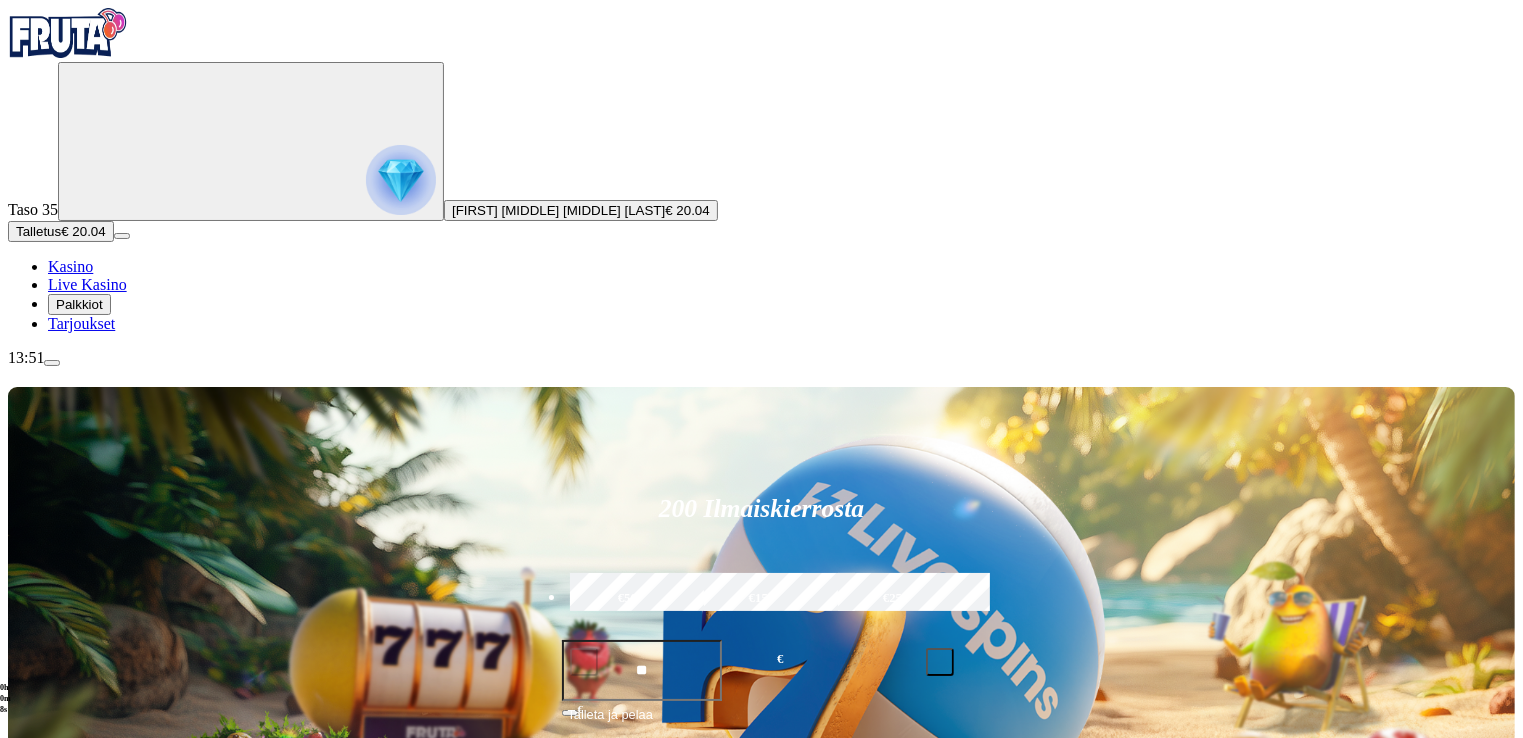 click on "Pelaa nyt" at bounding box center [77, 1674] 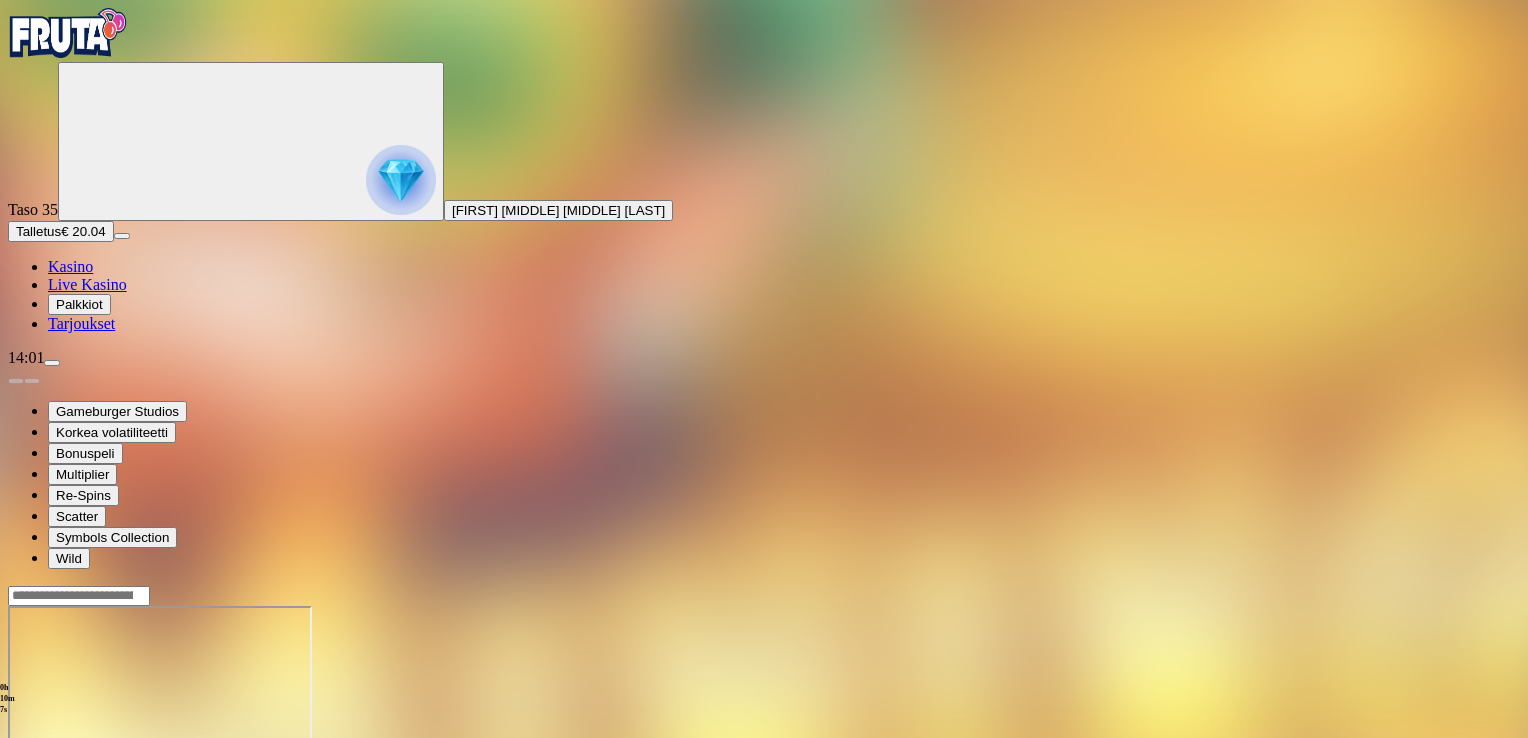 click on "Talletus" at bounding box center (38, 231) 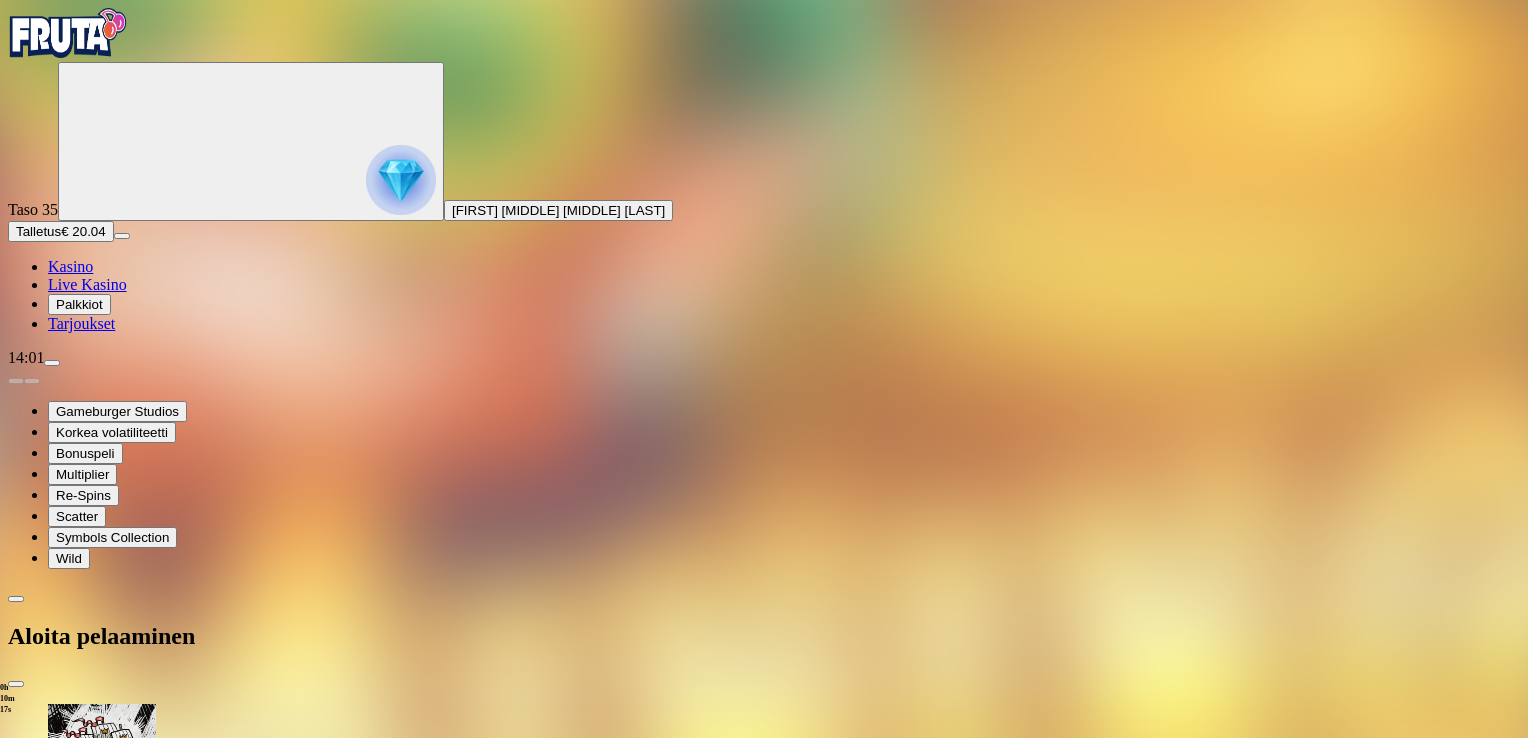 click on "***" at bounding box center (79, 3294) 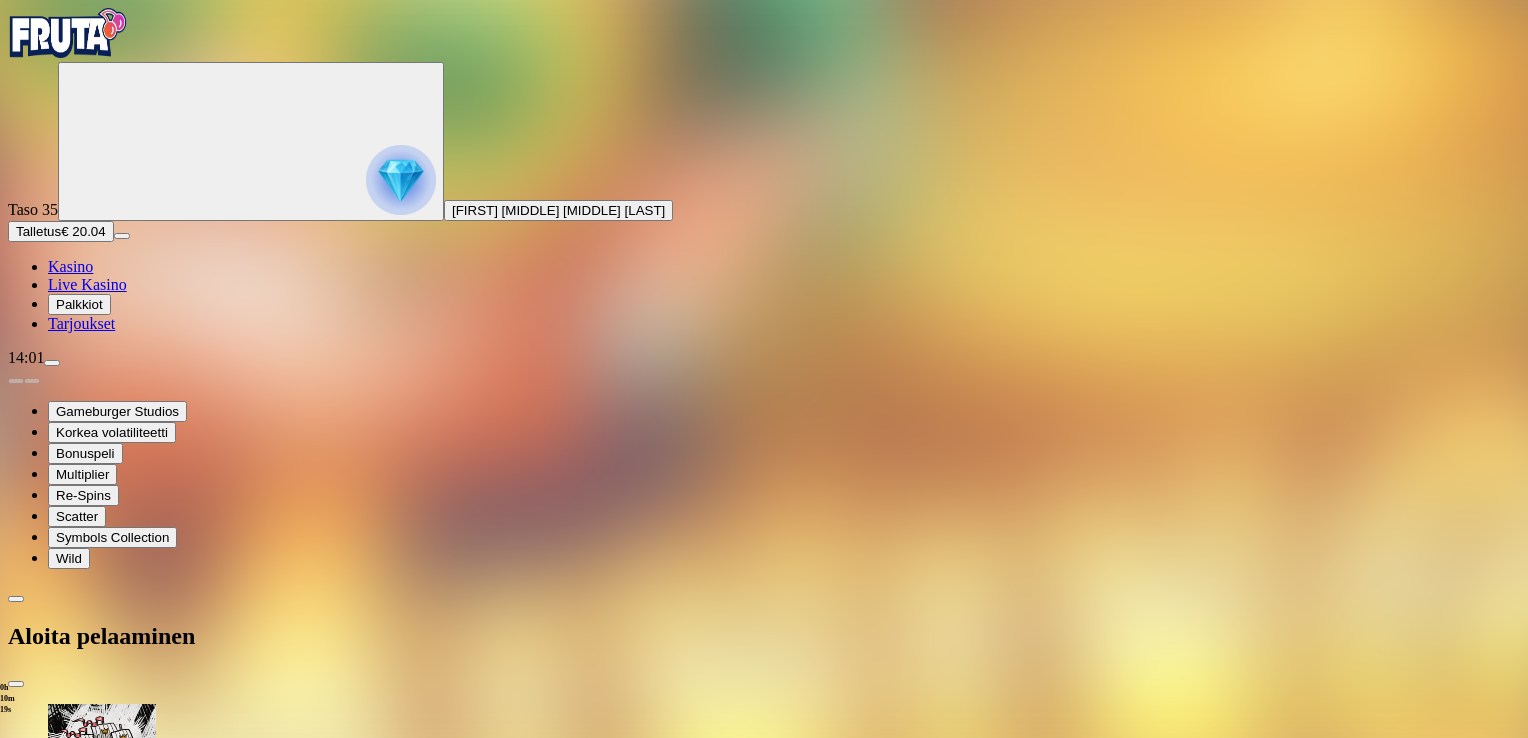 type on "*" 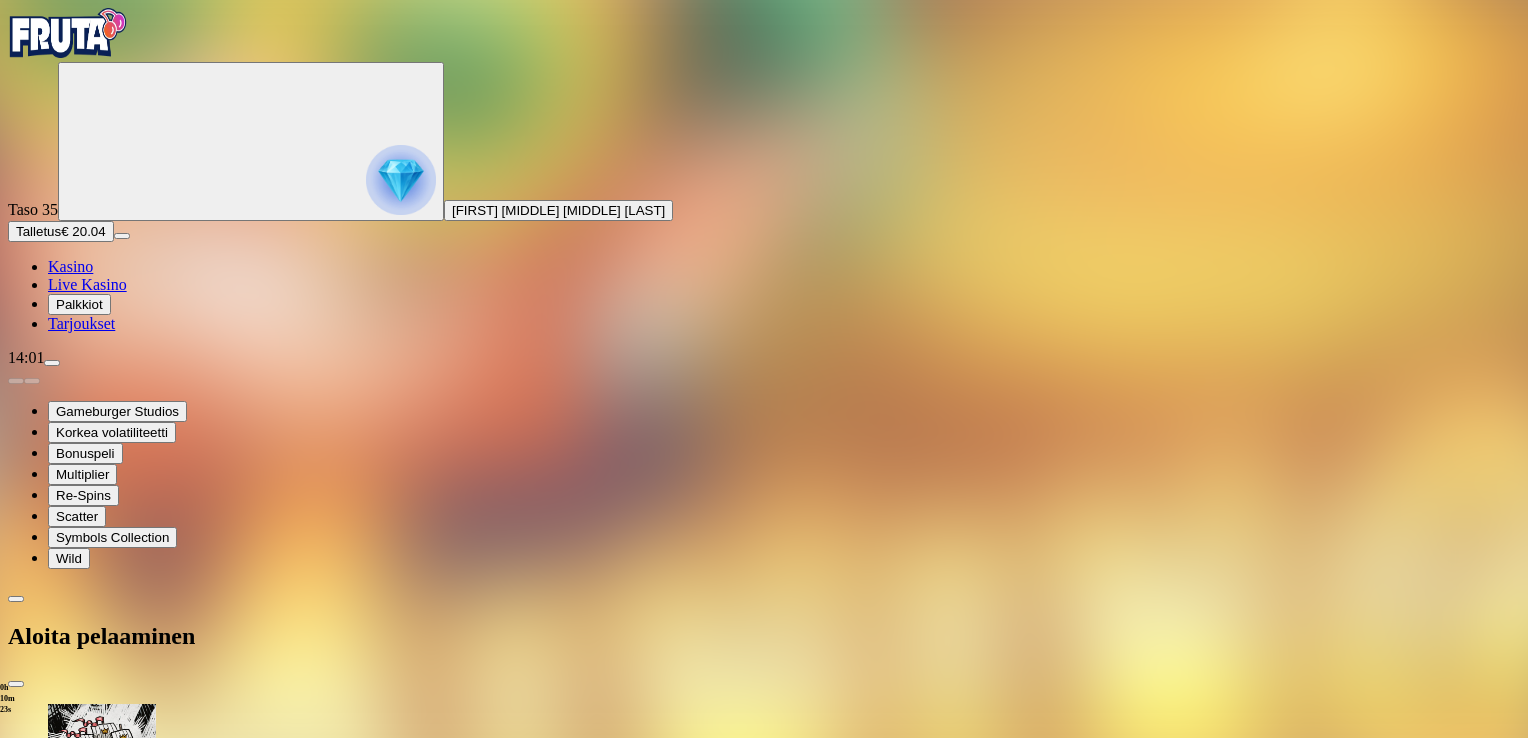 type on "**" 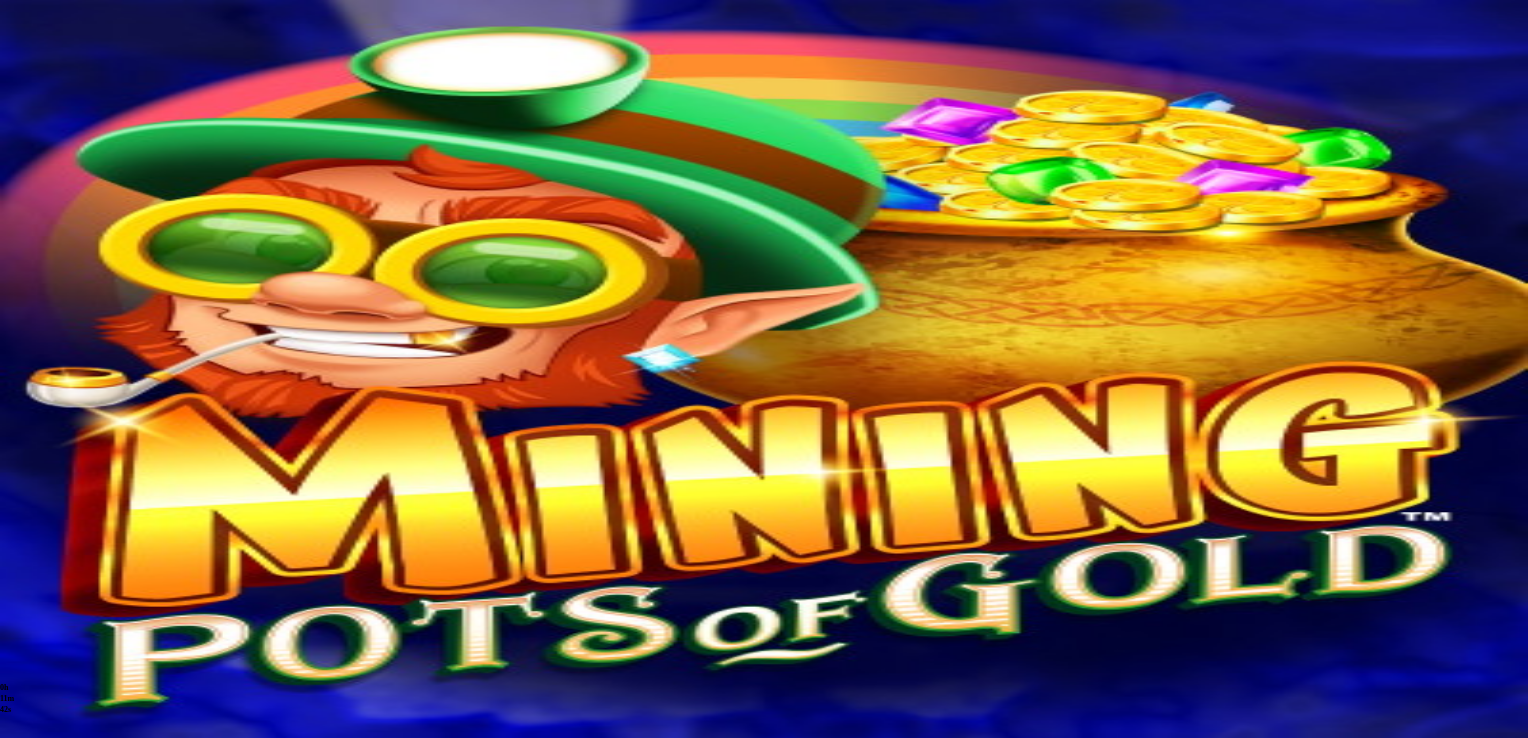 scroll, scrollTop: 0, scrollLeft: 0, axis: both 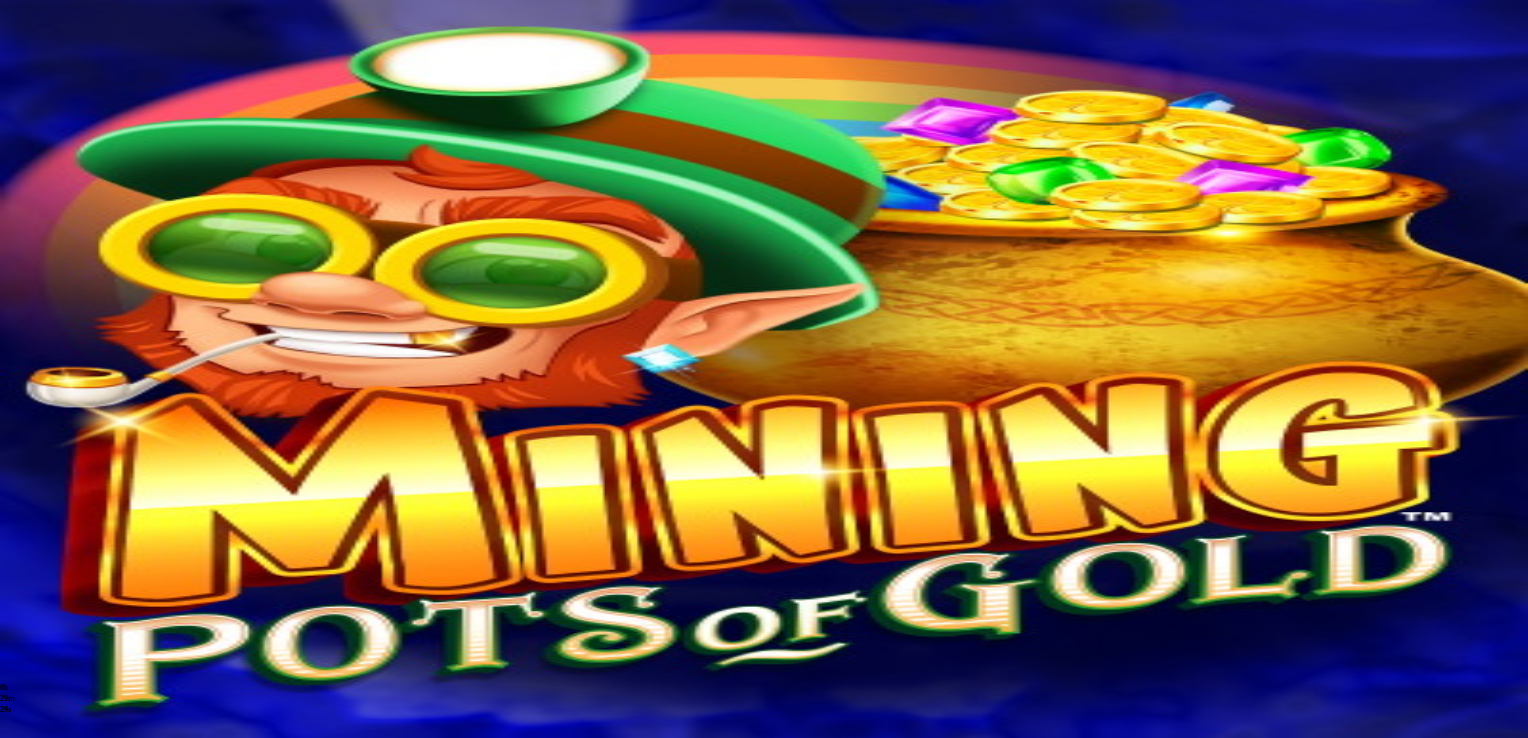 click at bounding box center [16, 778] 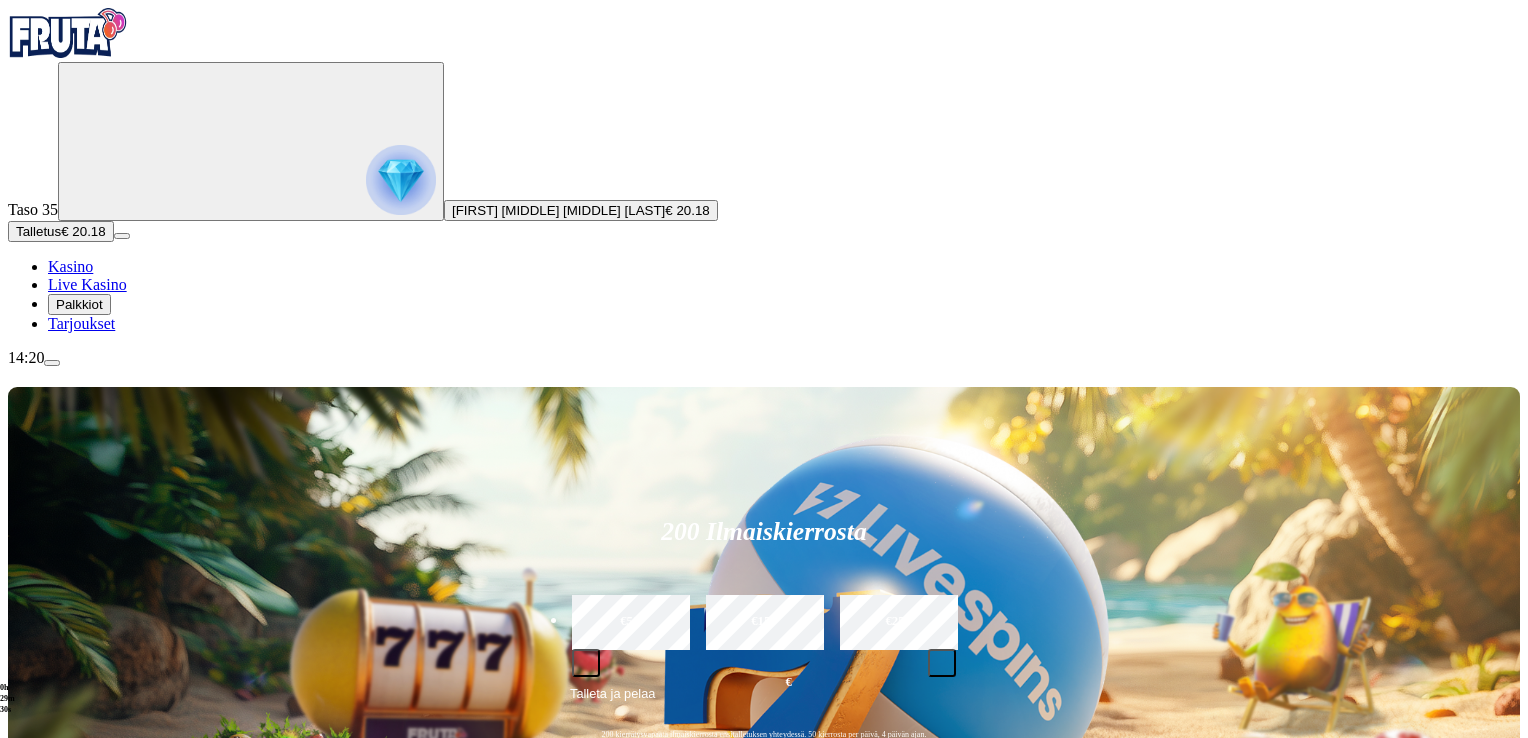 click on "200 Ilmaiskierrosta €50 €150 €250 € Talleta ja pelaa 200 kierrätysvapaata ilmaiskierrosta ensitalletuksen yhteydessä. 50 kierrosta per päivä, 4 päivän ajan." at bounding box center (764, 634) 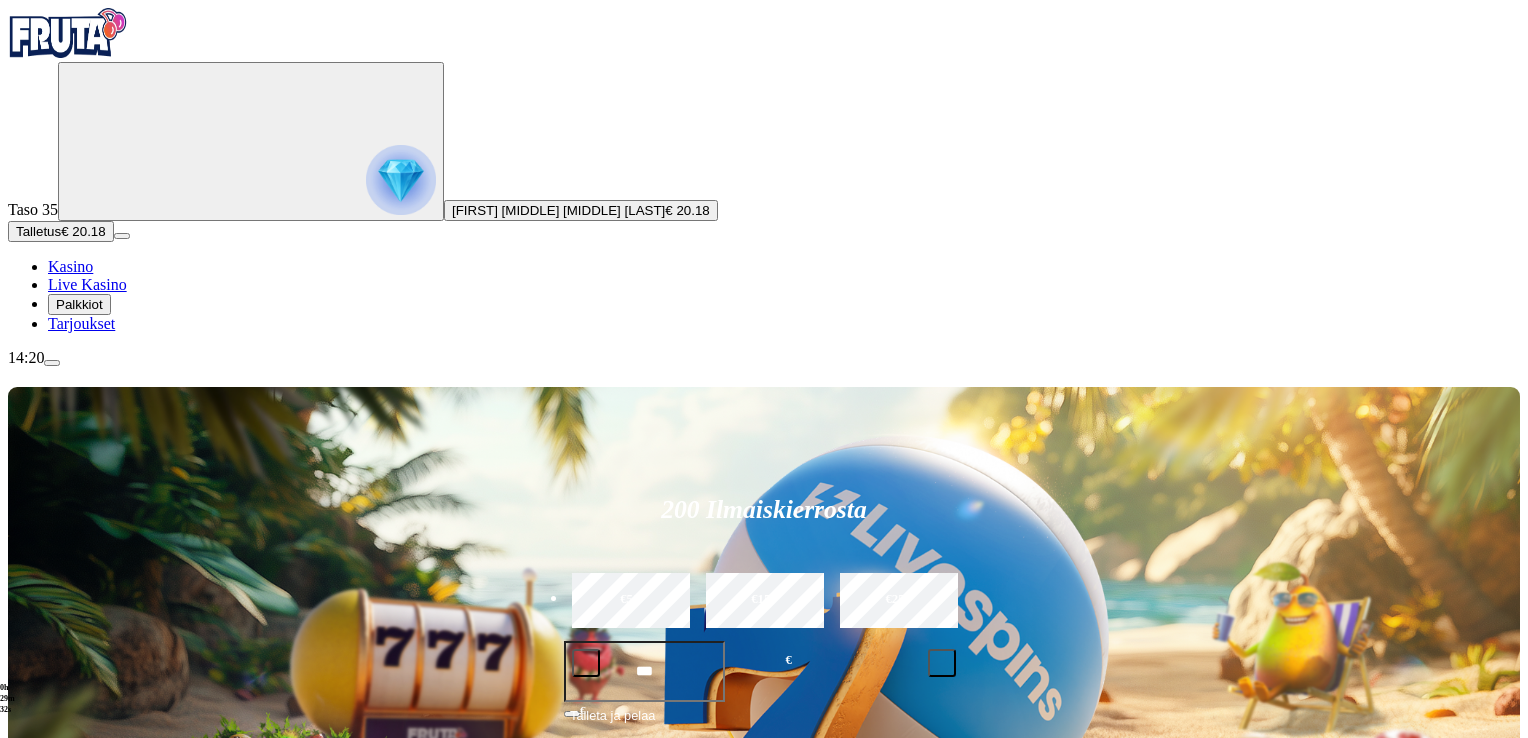 click on "200 Ilmaiskierrosta €50 €150 €250 *** € € Talleta ja pelaa 200 kierrätysvapaata ilmaiskierrosta ensitalletuksen yhteydessä. 50 kierrosta per päivä, 4 päivän ajan." at bounding box center (764, 634) 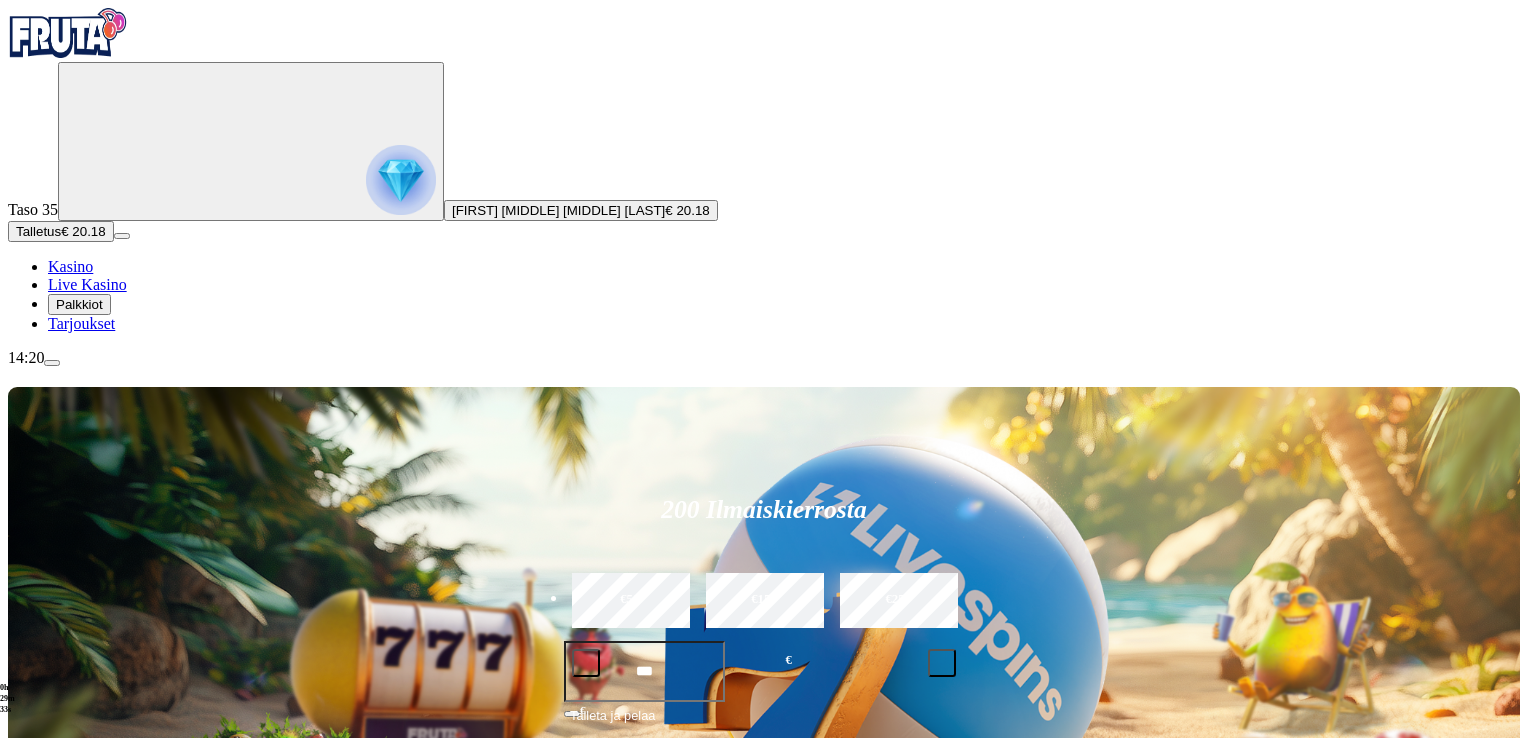 click on "200 Ilmaiskierrosta €50 €150 €250 *** € € Talleta ja pelaa 200 kierrätysvapaata ilmaiskierrosta ensitalletuksen yhteydessä. 50 kierrosta per päivä, 4 päivän ajan." at bounding box center (764, 634) 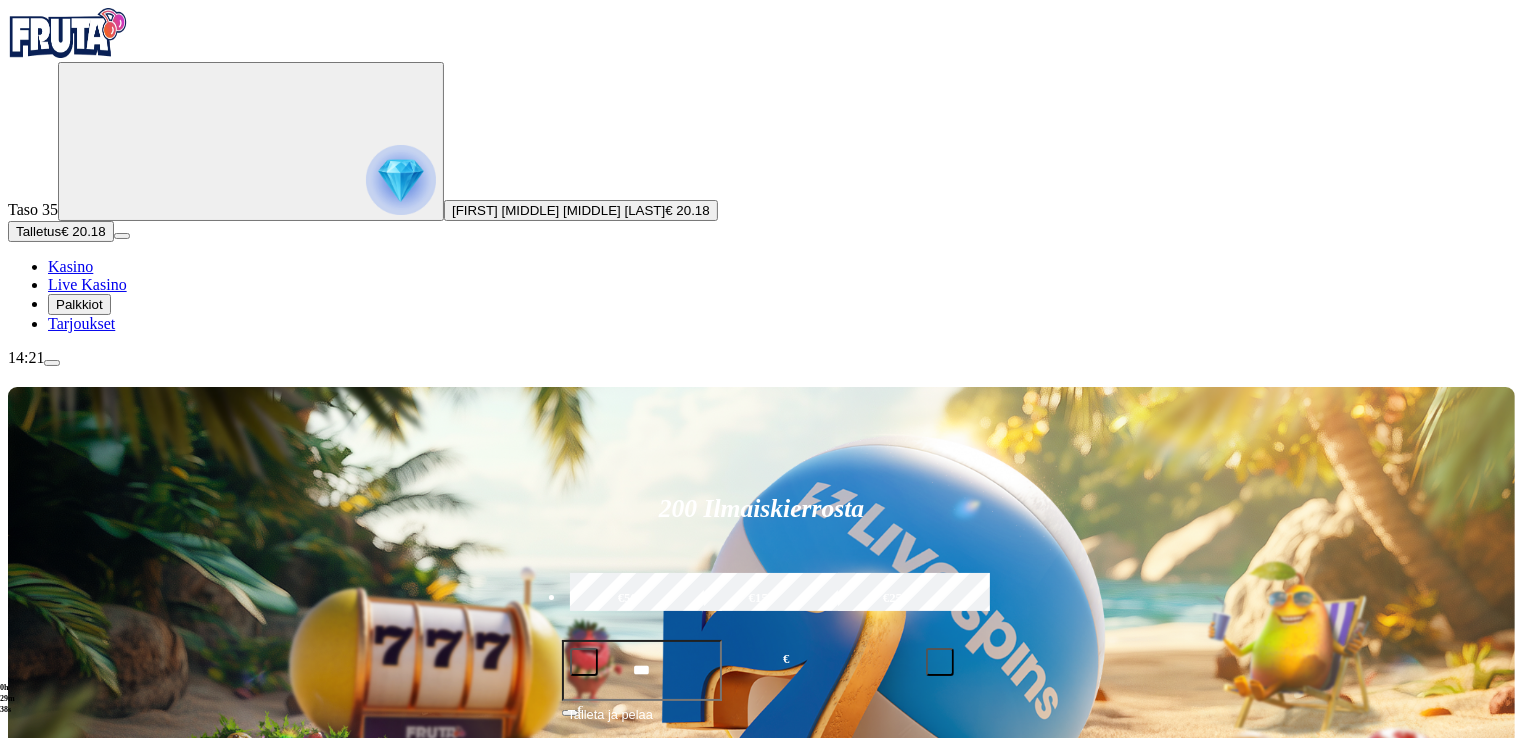 click on "Pelaa nyt" at bounding box center (77, 1197) 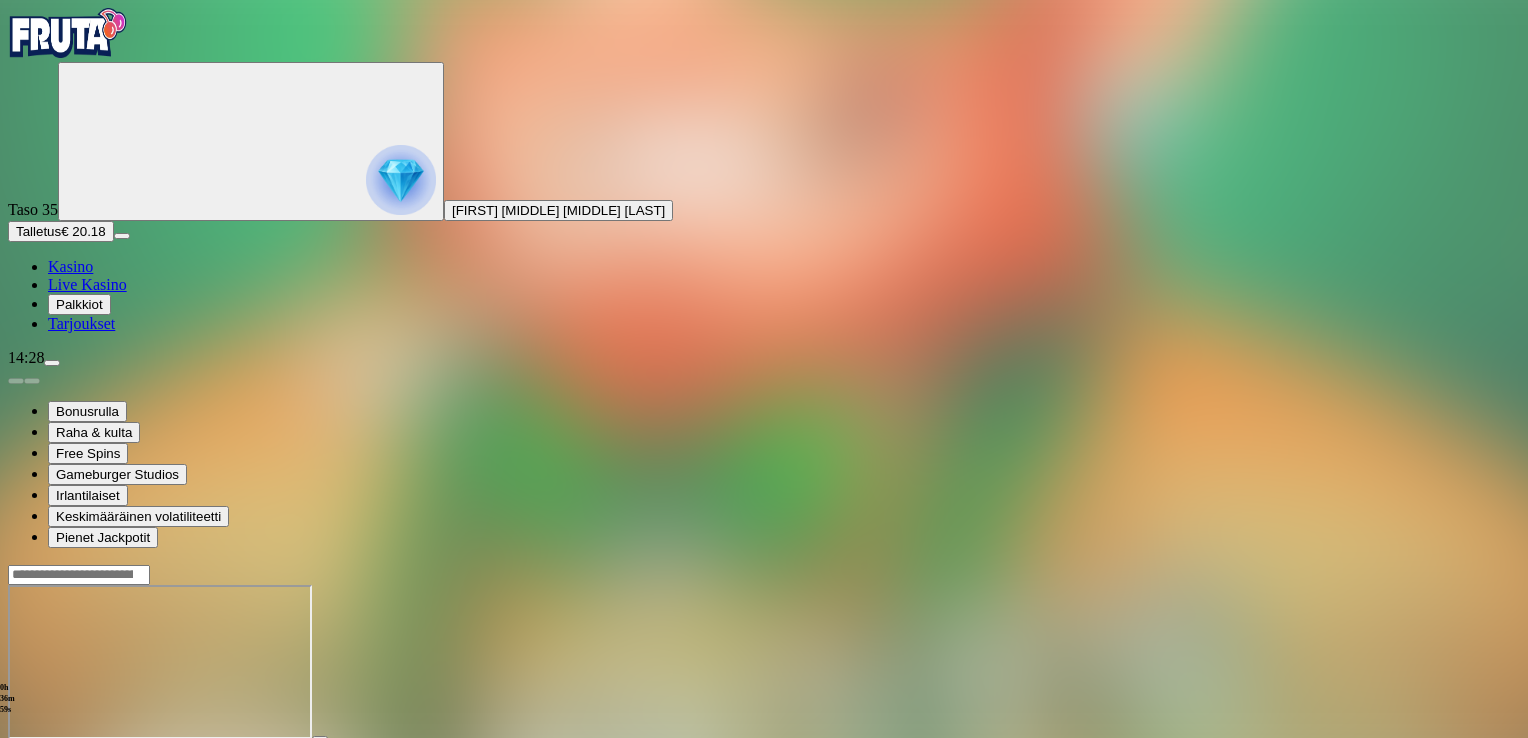 click at bounding box center (16, 757) 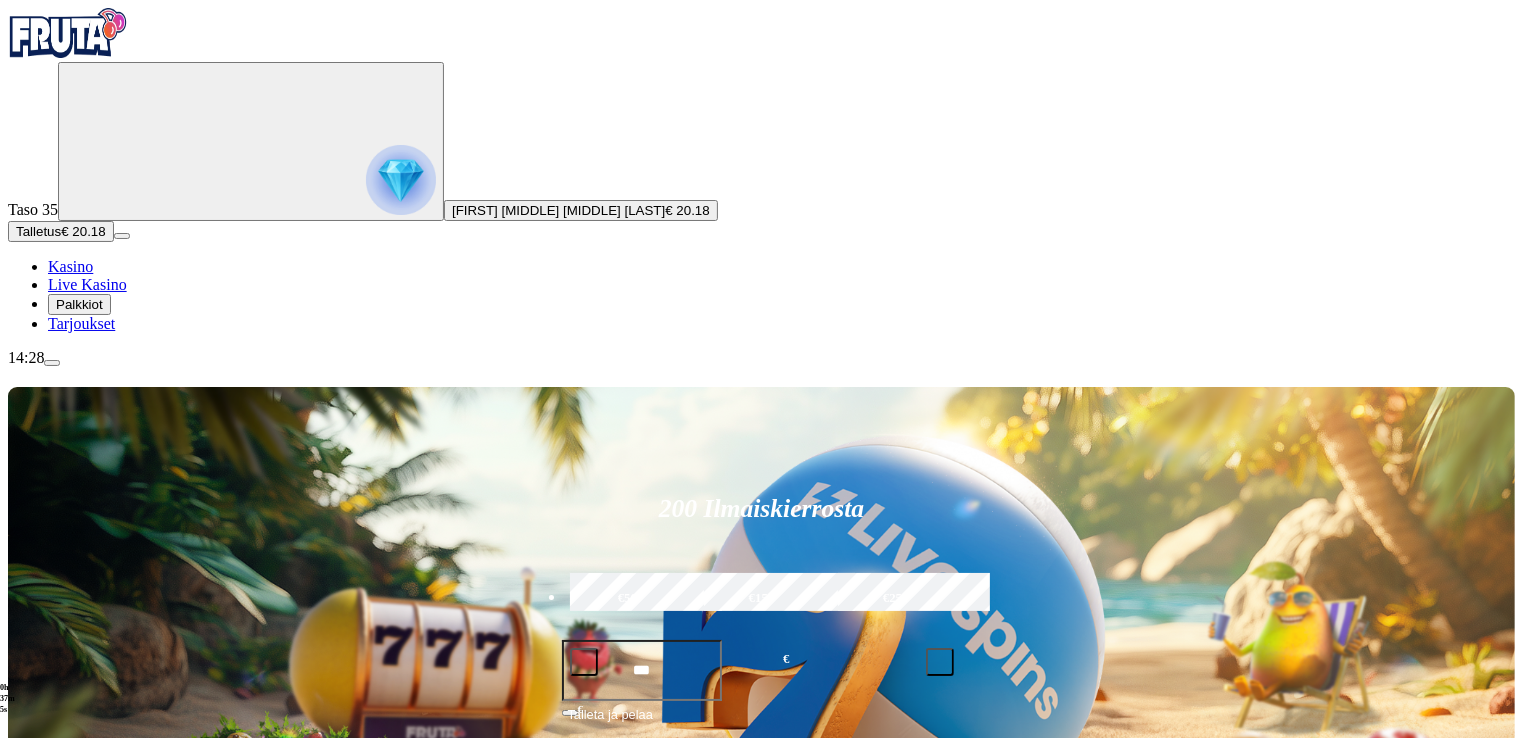 click on "***" at bounding box center (642, 670) 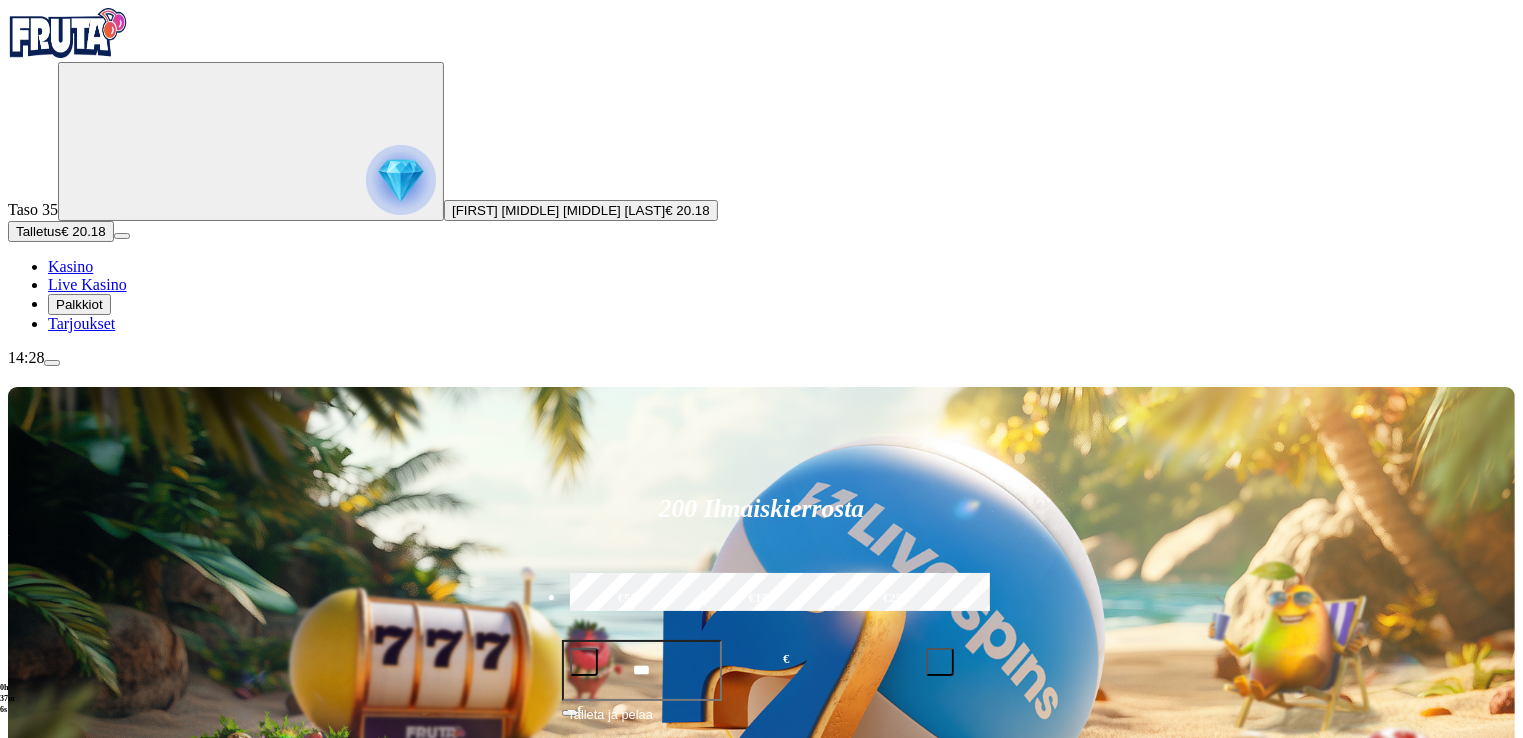 click on "***" at bounding box center [642, 670] 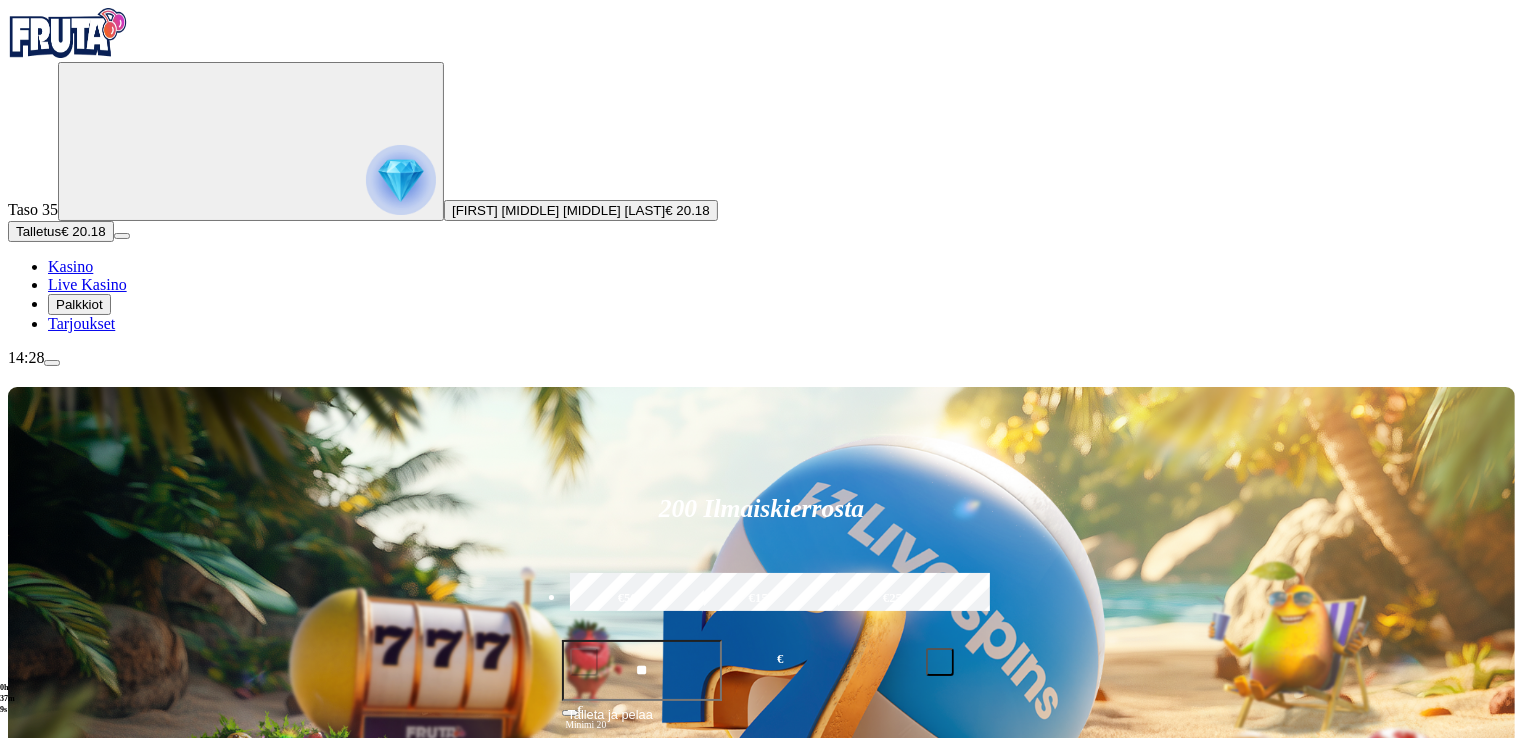 type on "*" 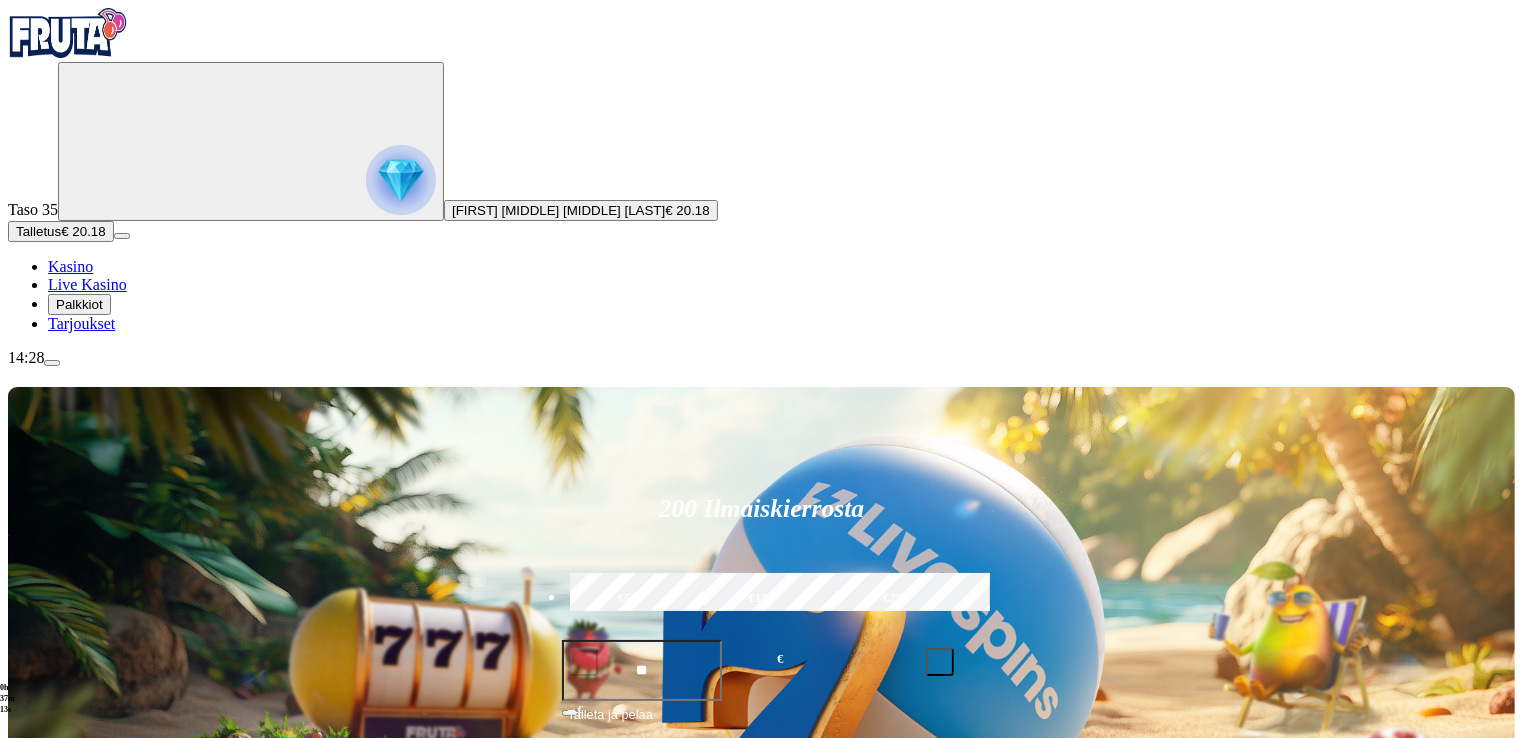 type on "**" 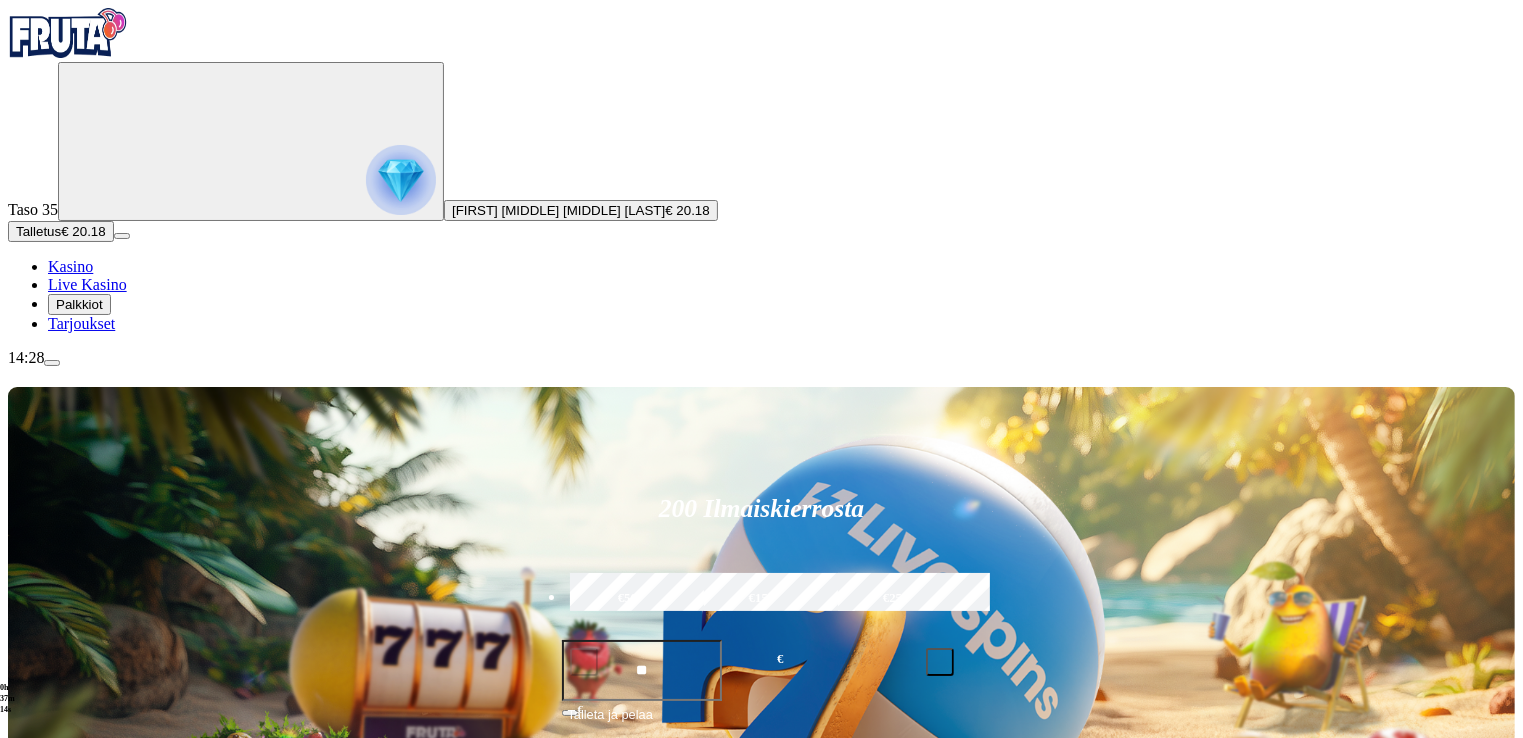 click on "Talleta ja pelaa" at bounding box center [762, 723] 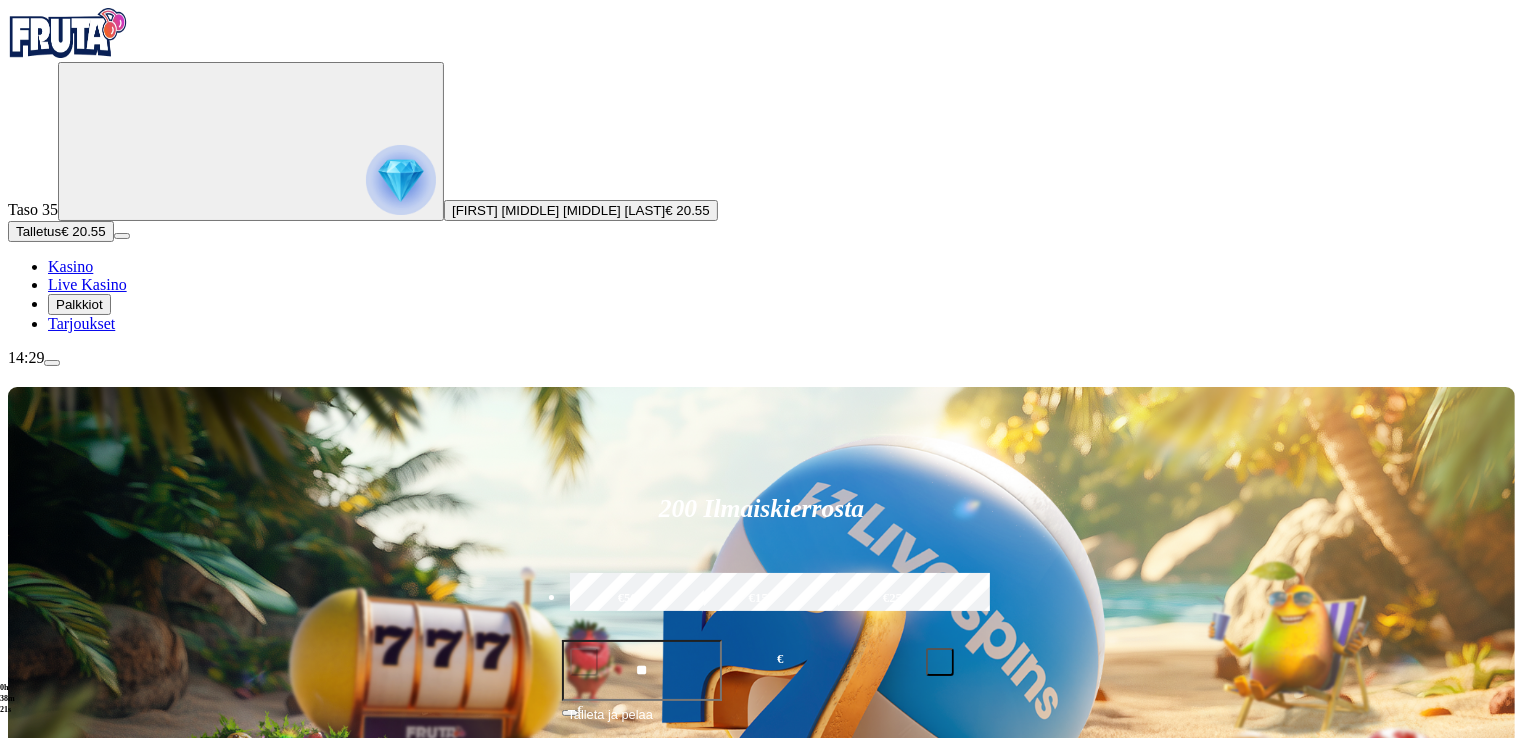 click on "Pelaa nyt" at bounding box center [77, 1578] 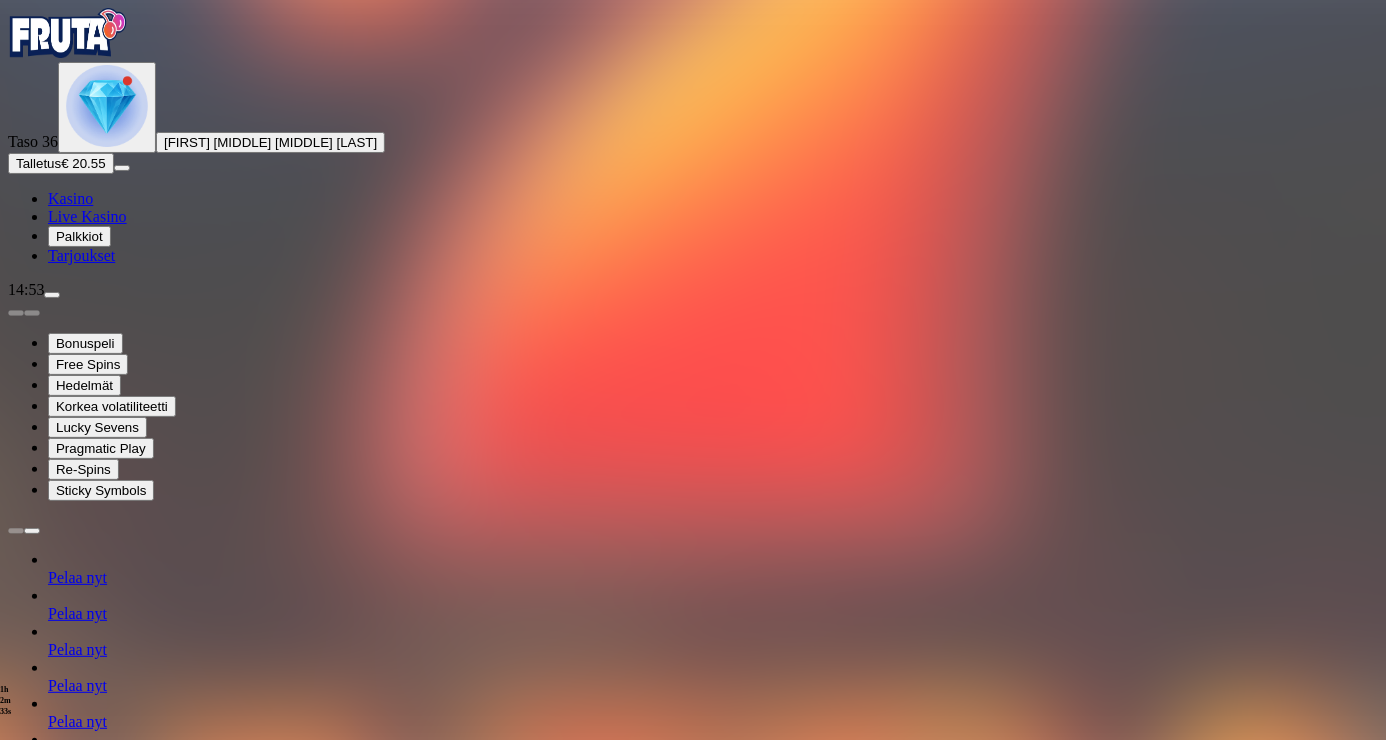 click at bounding box center (16, 1300) 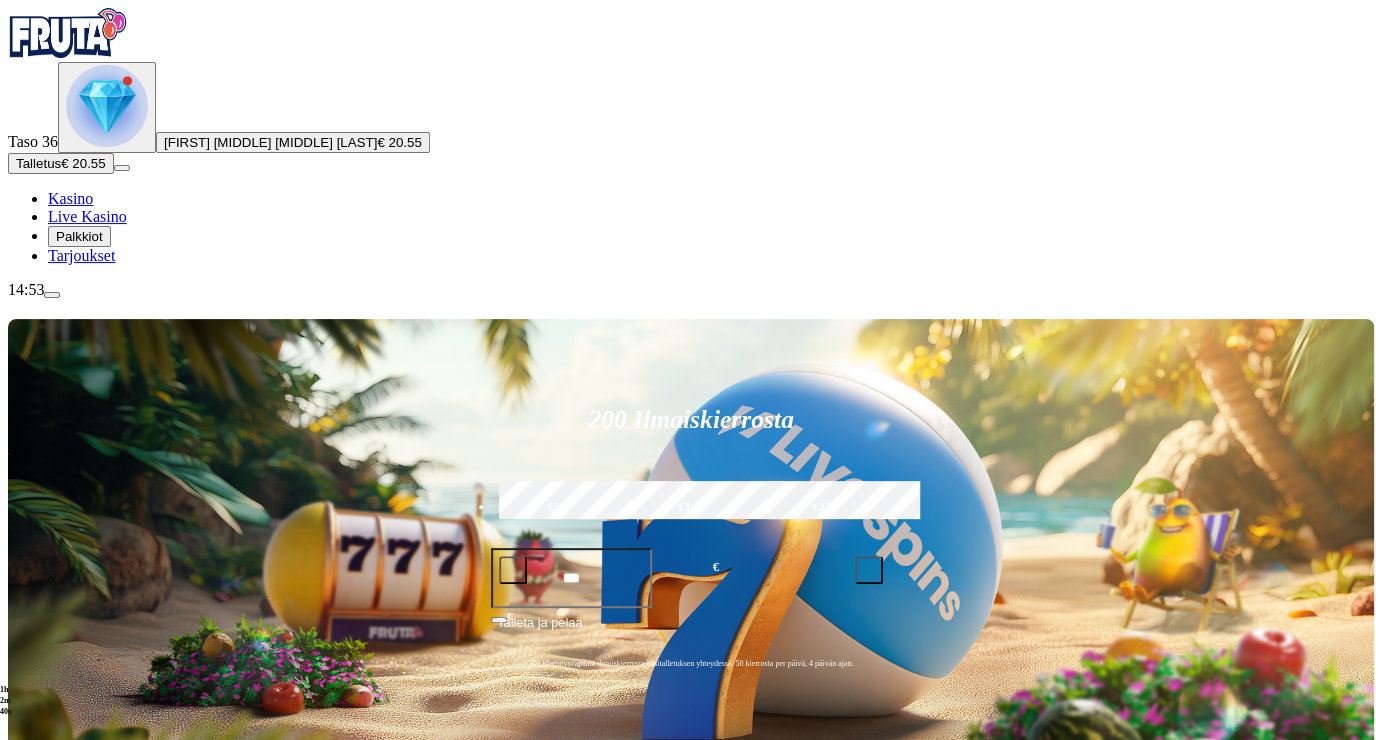 click on "Pelaa nyt" at bounding box center [77, 1560] 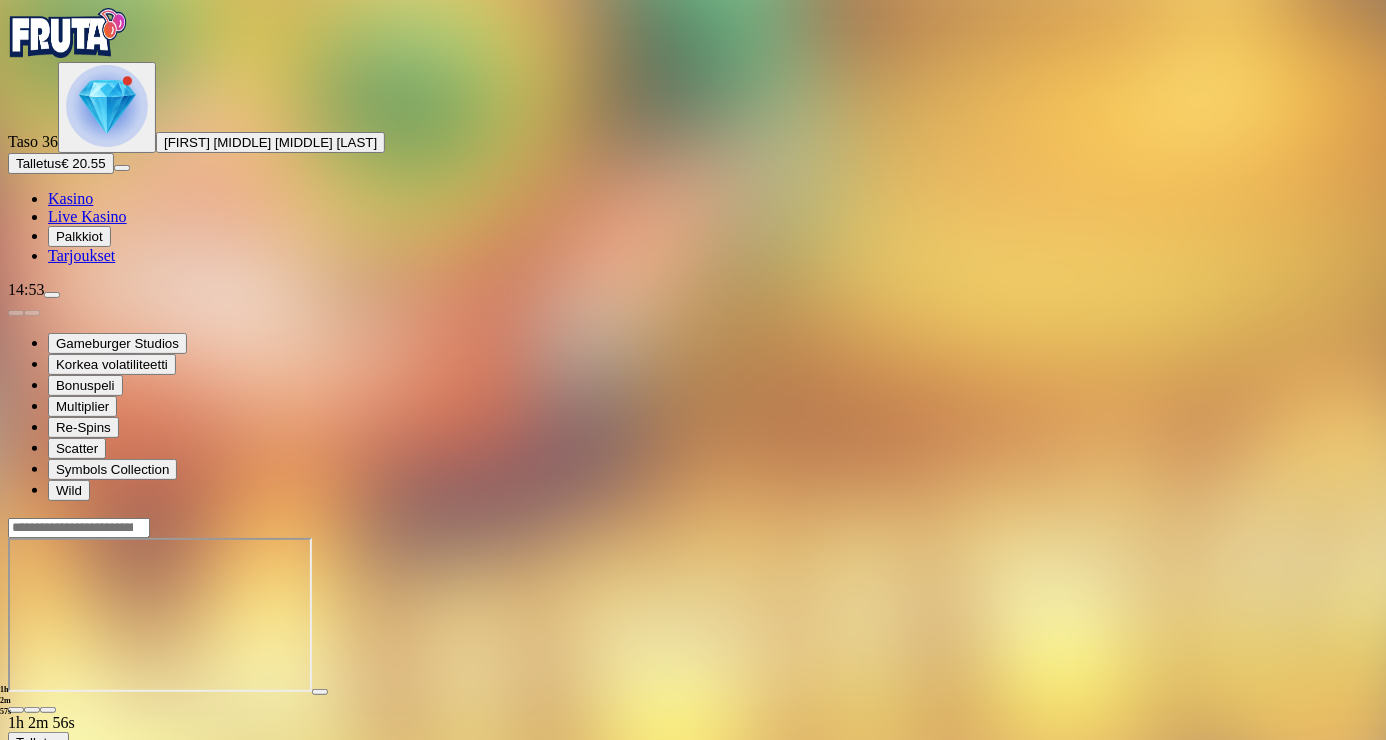 click at bounding box center (16, 710) 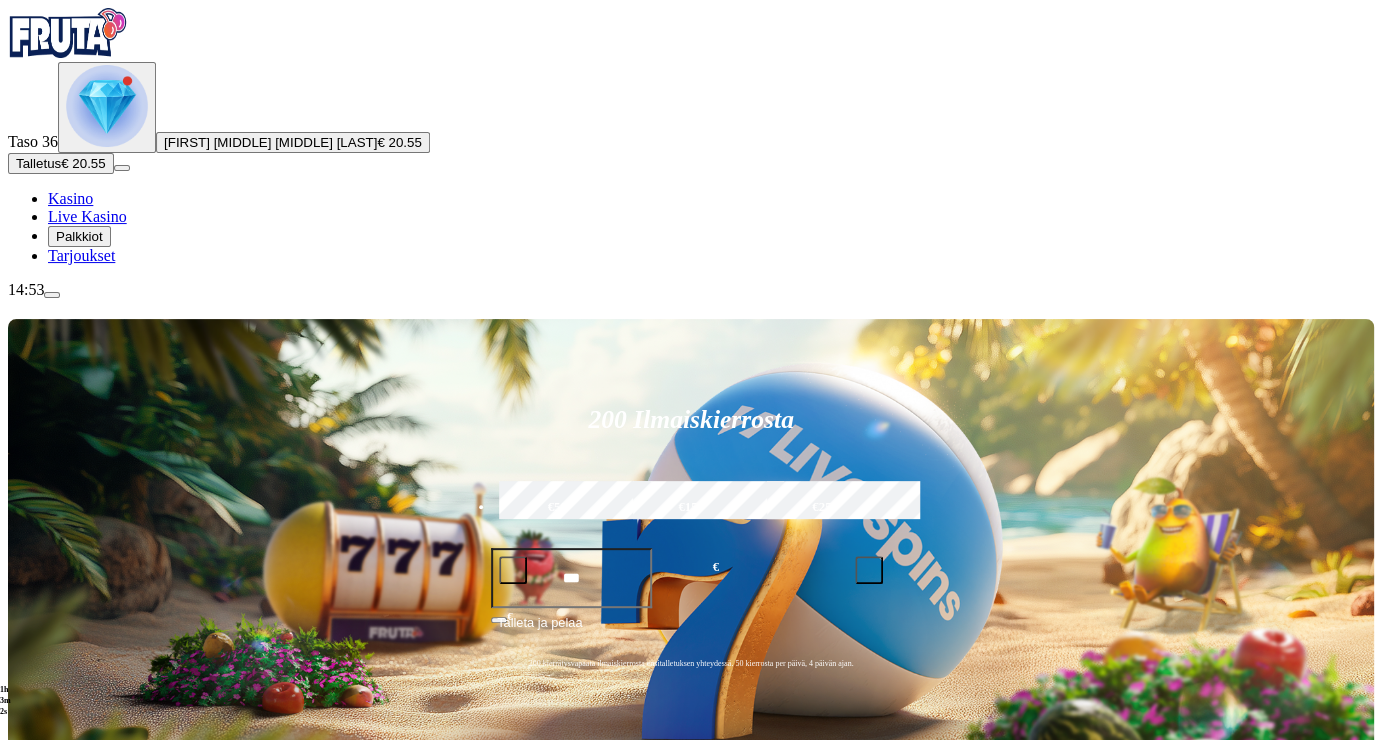 click on "Pelaa nyt" at bounding box center [77, 1560] 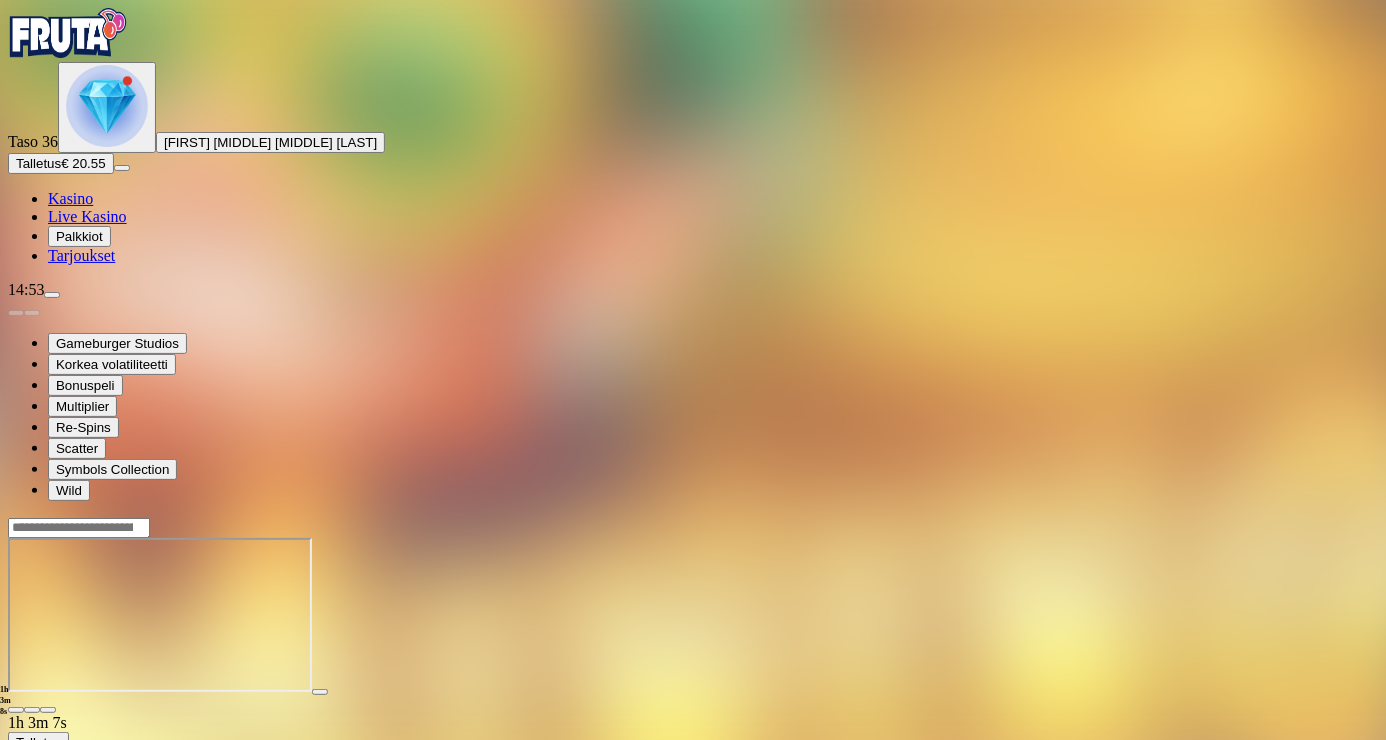 click at bounding box center [16, 710] 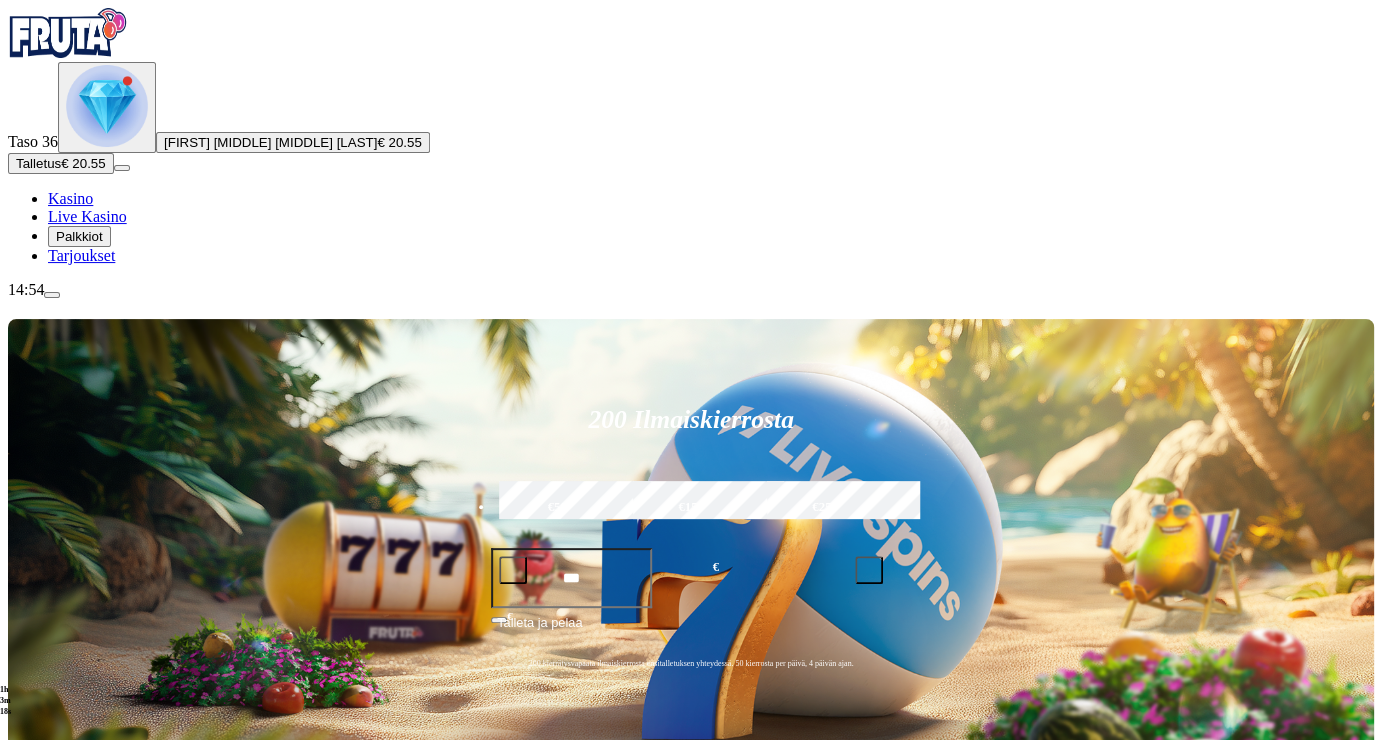 scroll, scrollTop: 647, scrollLeft: 0, axis: vertical 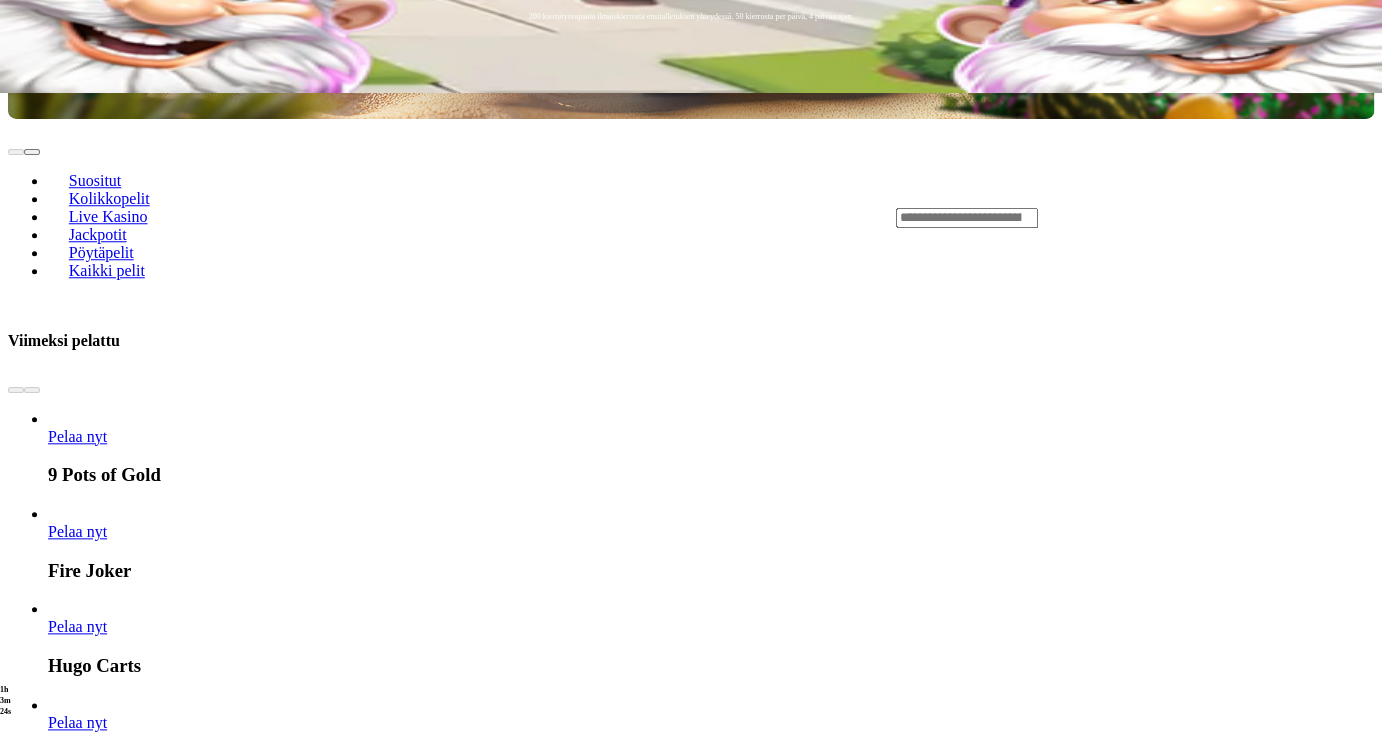 click on "Pelaa nyt" at bounding box center [77, 2367] 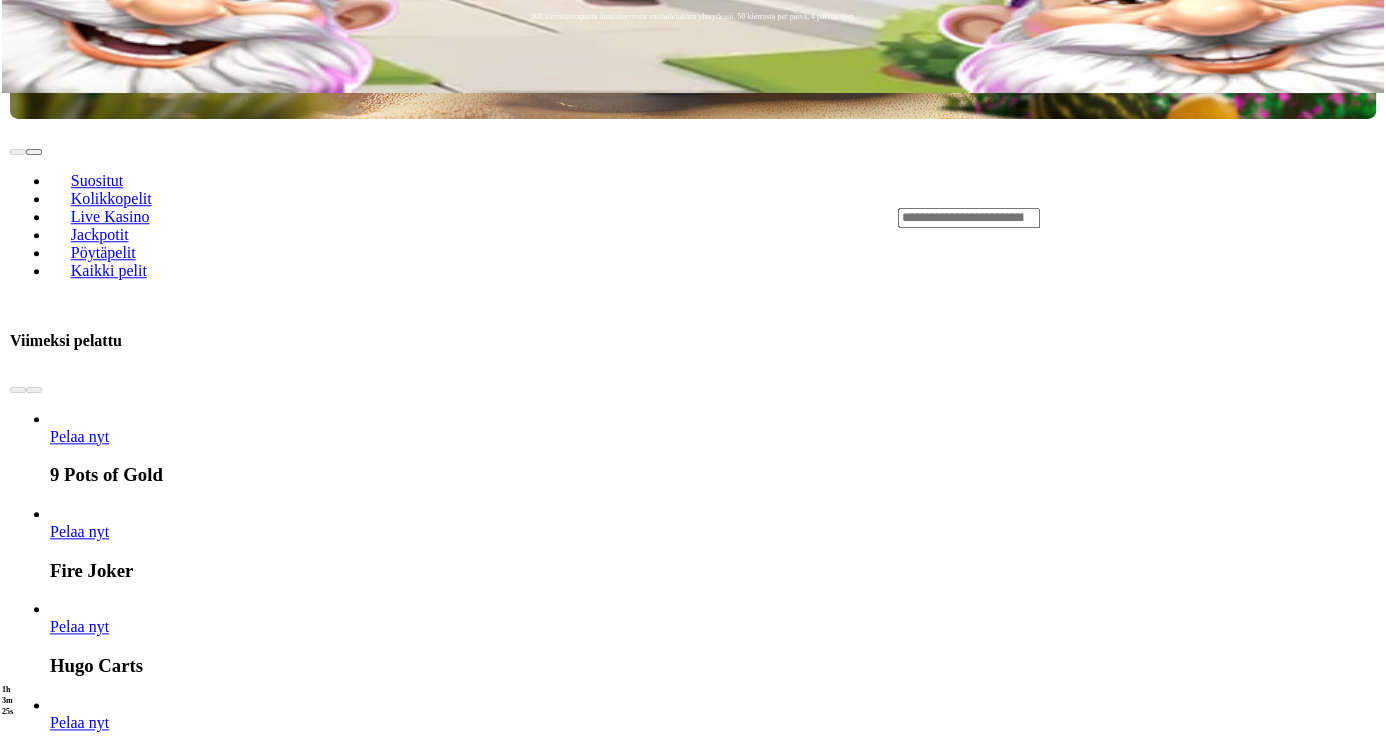 scroll, scrollTop: 0, scrollLeft: 0, axis: both 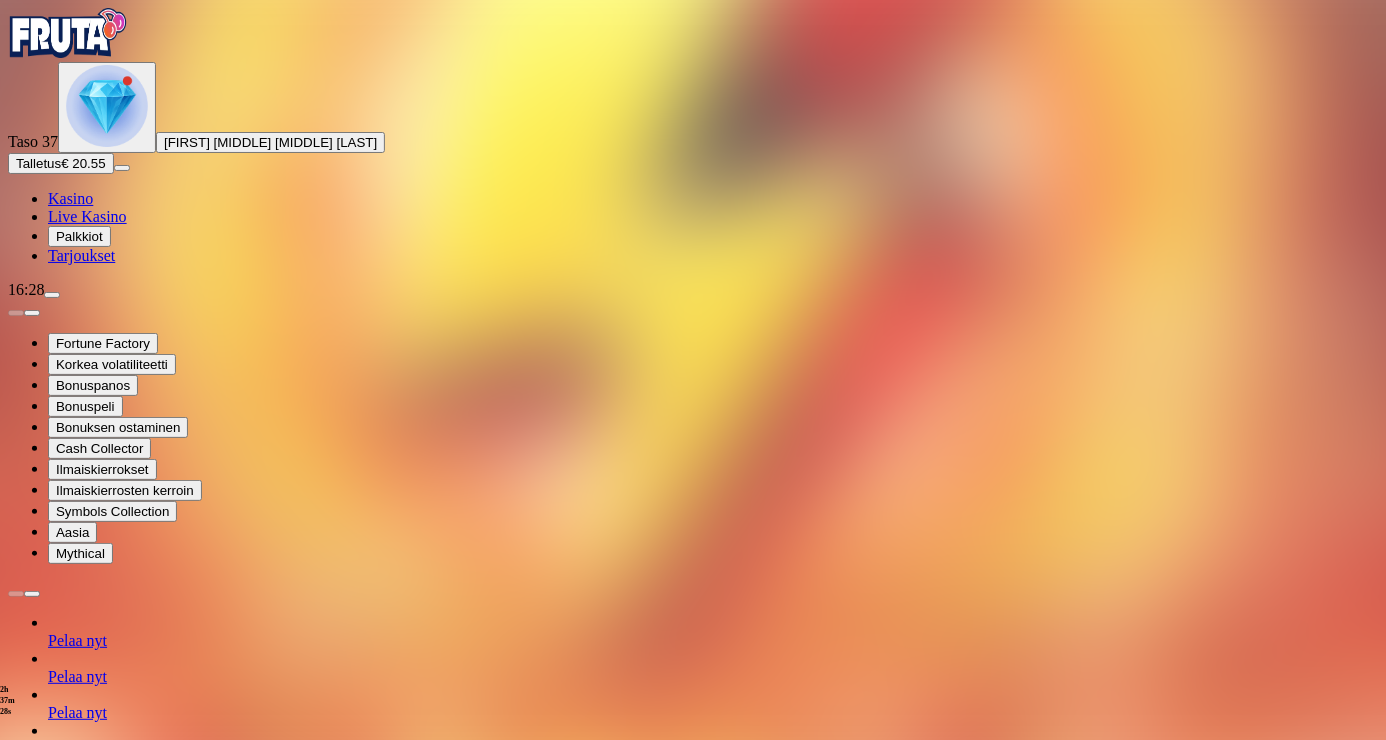 click at bounding box center [16, 1363] 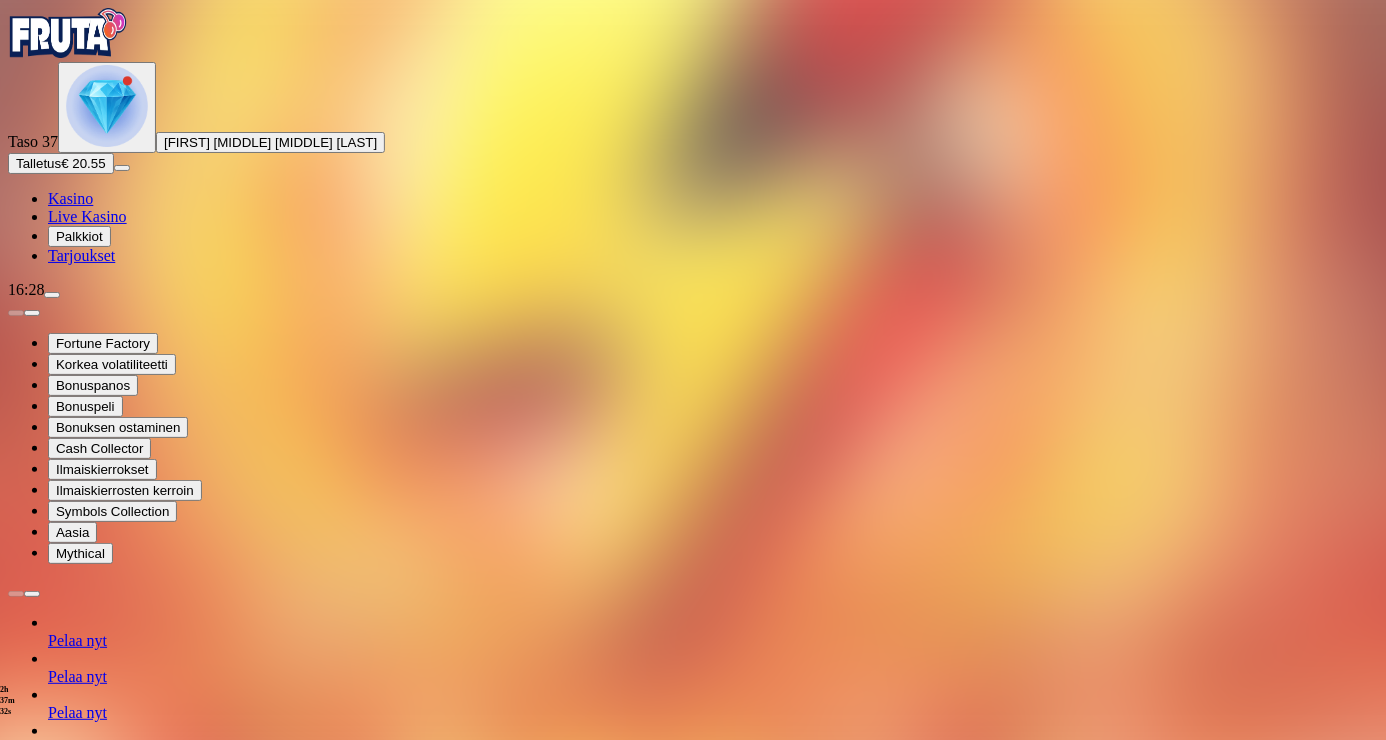 click at bounding box center [16, 1363] 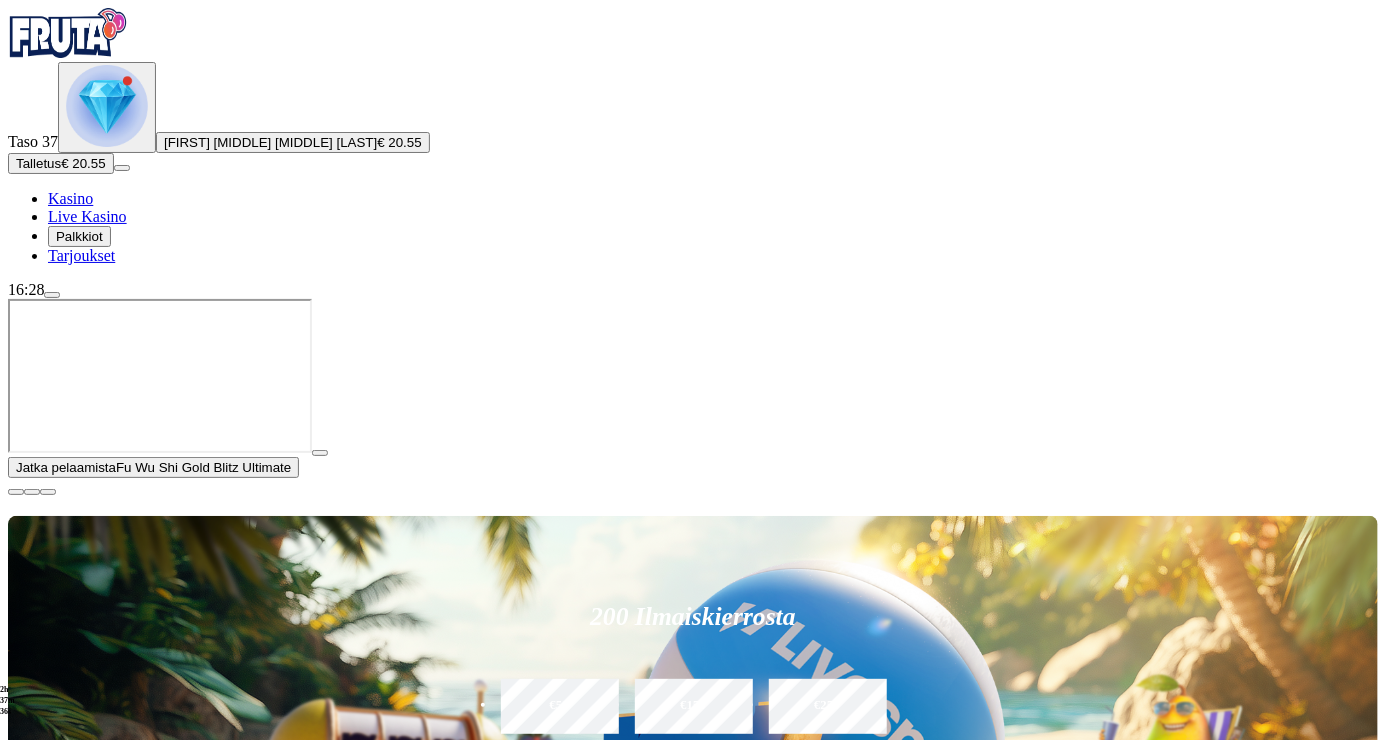 click on "Pelaa nyt" at bounding box center [77, 1567] 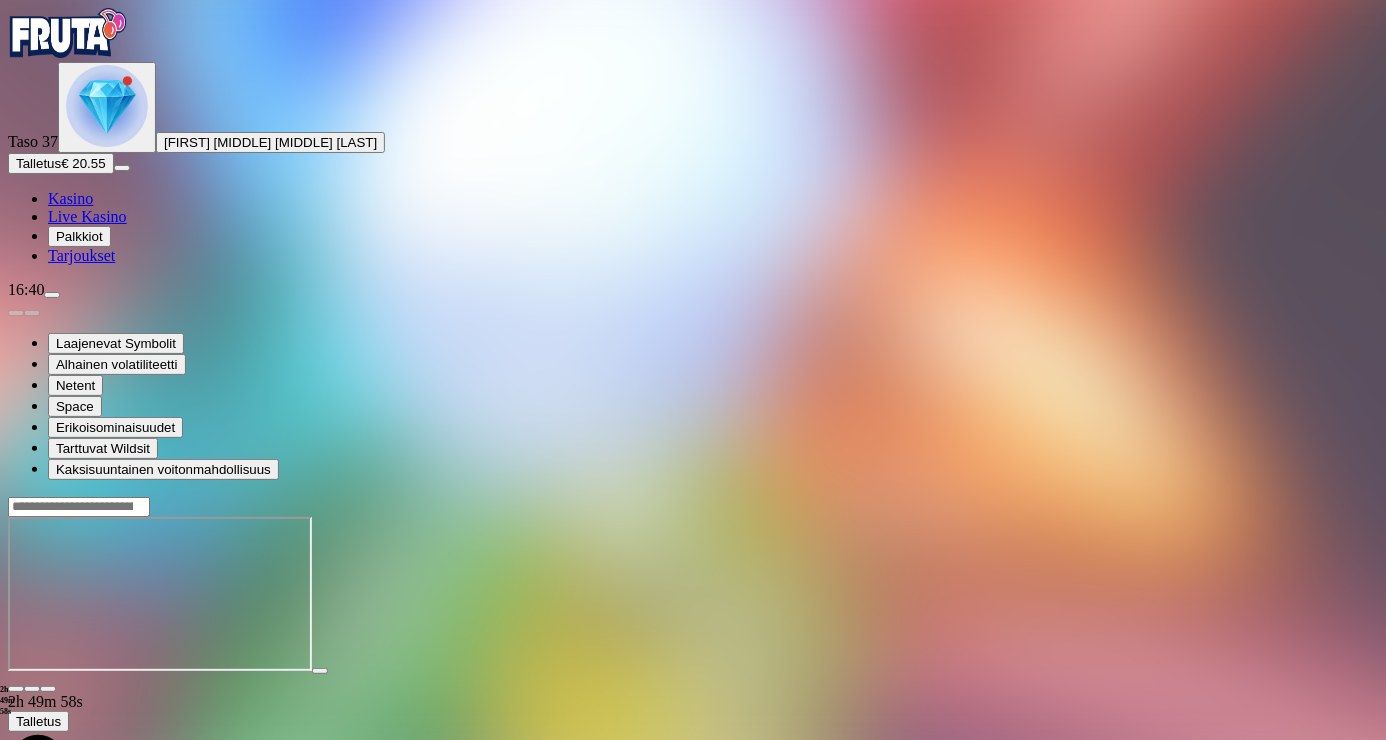 click at bounding box center (16, 689) 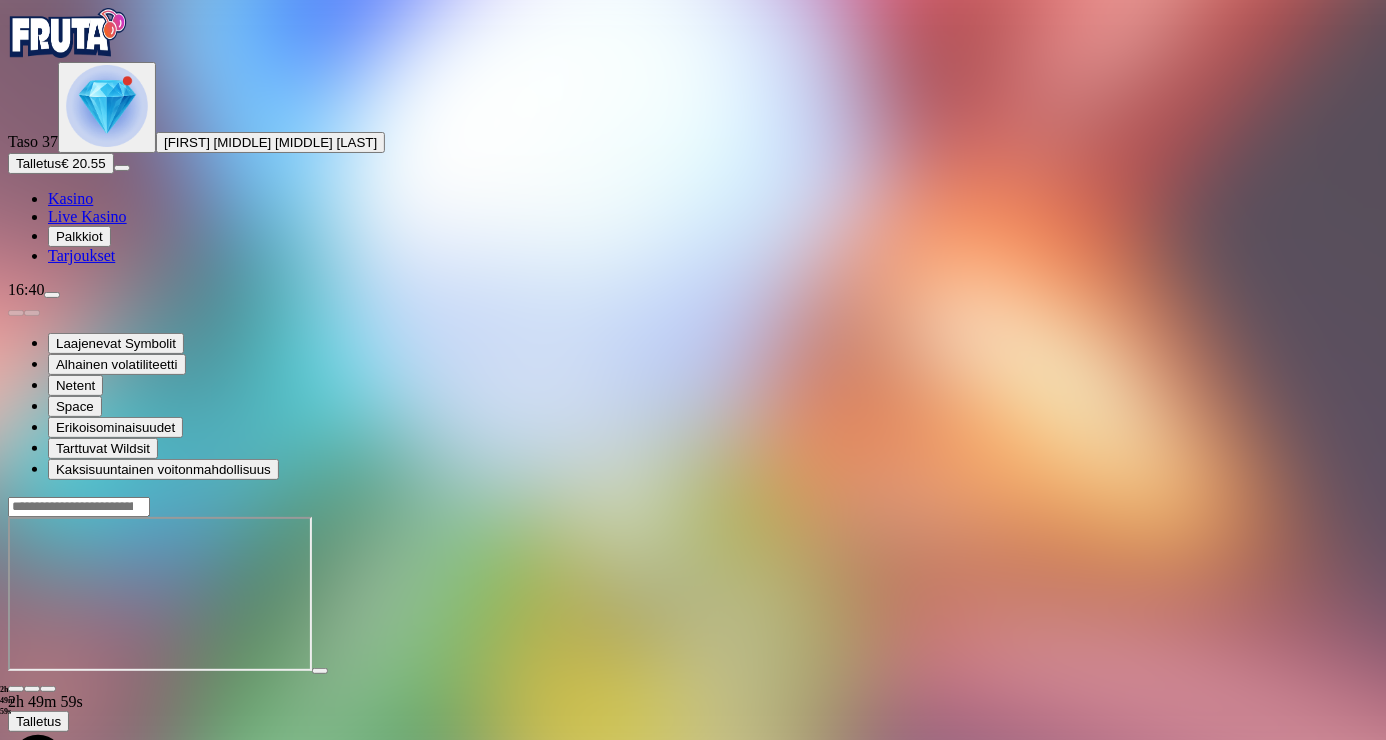 click at bounding box center [16, 689] 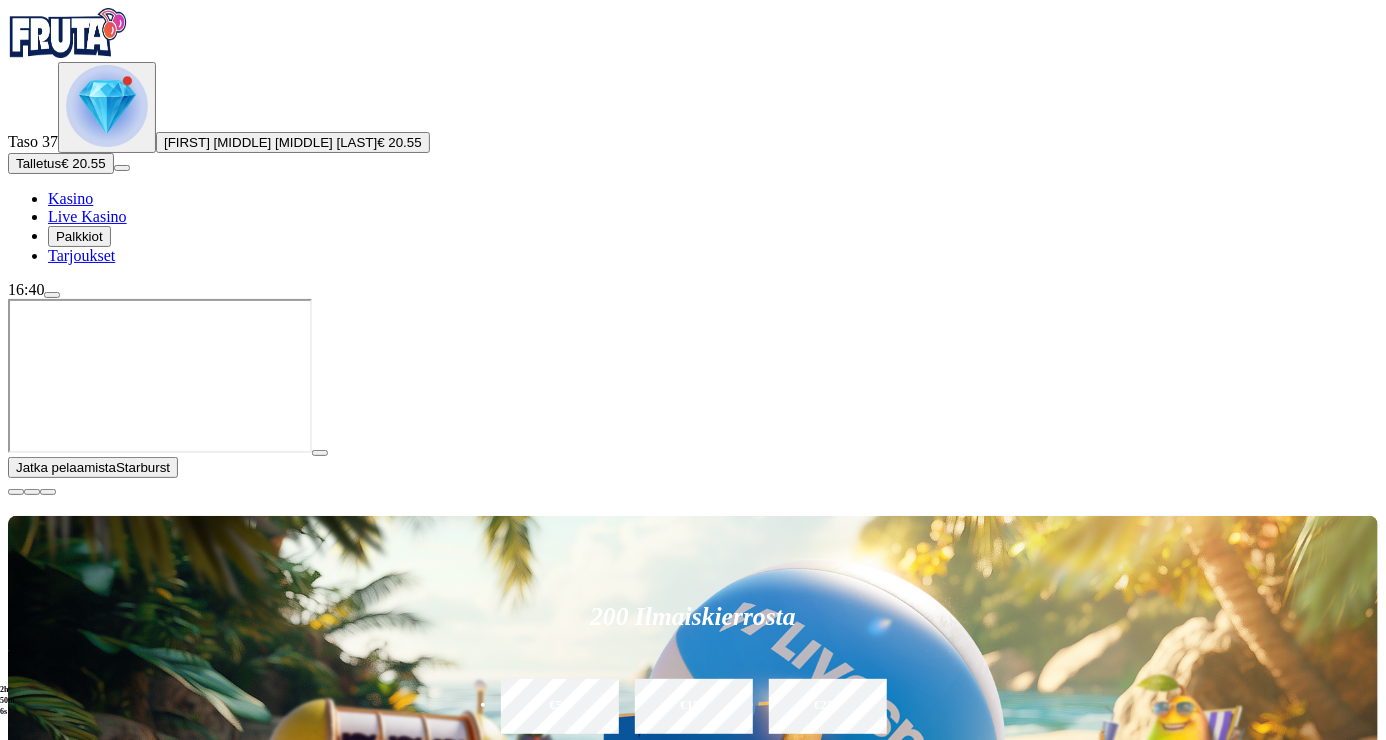 click on "Jatka pelaamista Starburst 200 Ilmaiskierrosta €50 €150 €250 *** € € Talleta ja pelaa 200 kierrätysvapaata ilmaiskierrosta ensitalletuksen yhteydessä. 50 kierrosta per päivä, 4 päivän ajan. Suositut Kolikkopelit Live Kasino Jackpotit Pöytäpelit Kaikki pelit Viimeksi pelattu Pelaa nyt 9 Pots of Gold Pelaa nyt Fire Joker Pelaa nyt Hugo Carts Pelaa nyt Starburst Pelaa nyt Ultra Hold and Spin Pelaa nyt Mining Pots of Gold Pelaa nyt Fu Wu Shi Gold Blitz Ultimate Suosituinta alueellasi Näytä kaikki Pelaa nyt Gates of Olympus Super Scatter  Pelaa nyt Rad Maxx Pelaa nyt Cherry Pop Pelaa nyt Thor’s Rage Pelaa nyt Wanted Dead or a Wild Pelaa nyt Esqueleto Explosivo 2 Pelaa nyt Barbarossa Pelaa nyt Moon Princess 100 Pelaa nyt Sweet Bonanza Pelaa nyt Le Bandit Pelaa nyt Reactoonz Uusia pelejä Näytä kaikki Pelaa nyt Sweet Bonanza Super Scatter Pelaa nyt Fu Wu Shi Gold Blitz Ultimate Pelaa nyt Turbo Duck Pelaa nyt Reel Warriors Pelaa nyt Mad Hit Gorillatron Pelaa nyt Play'n GO Buffalo of Wealth FAQ" at bounding box center [693, 8598] 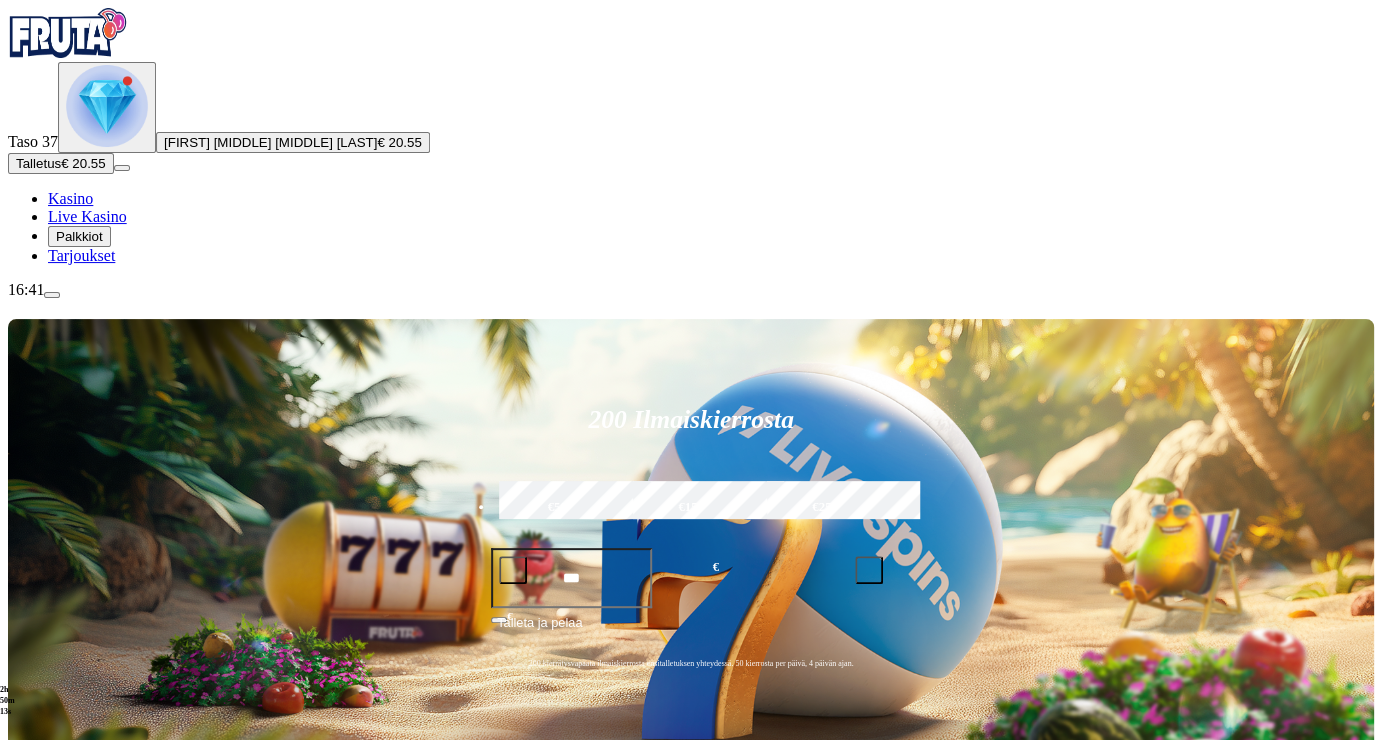 click at bounding box center [967, 865] 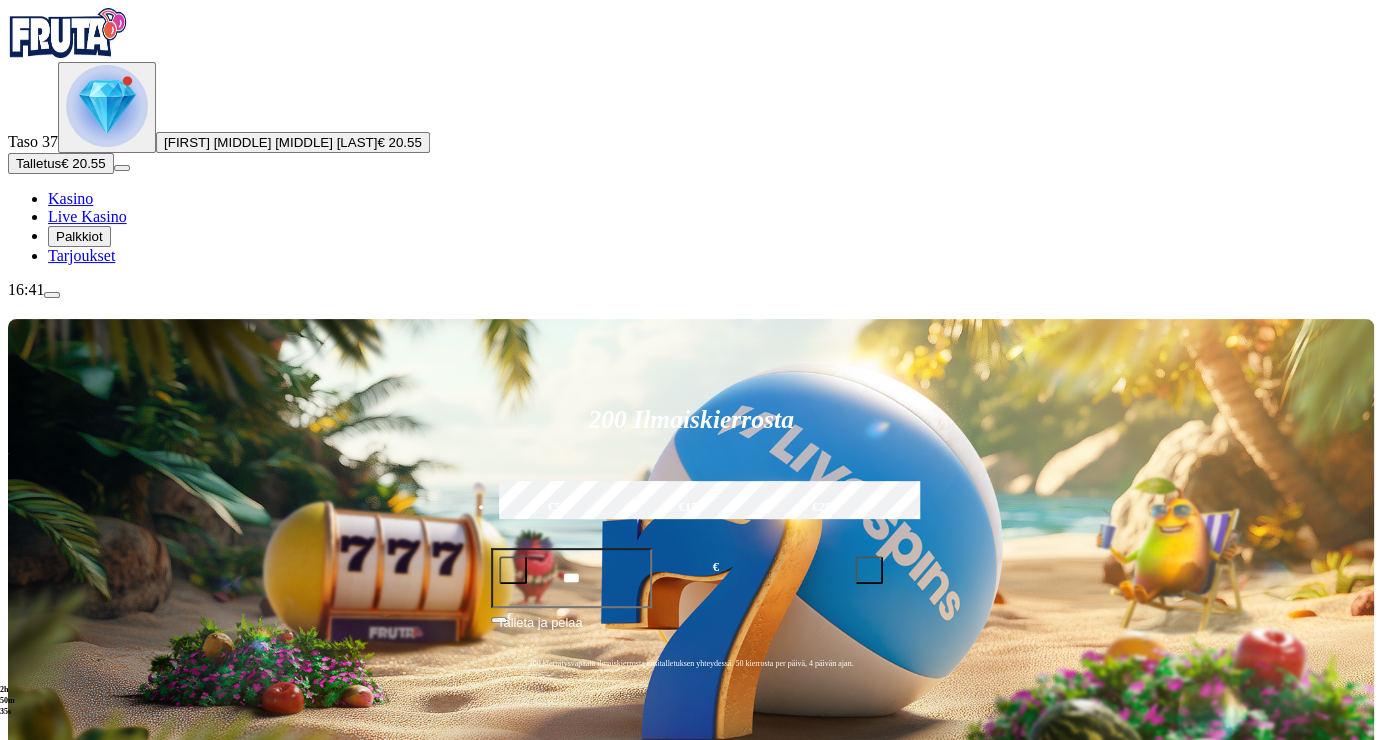 type on "****" 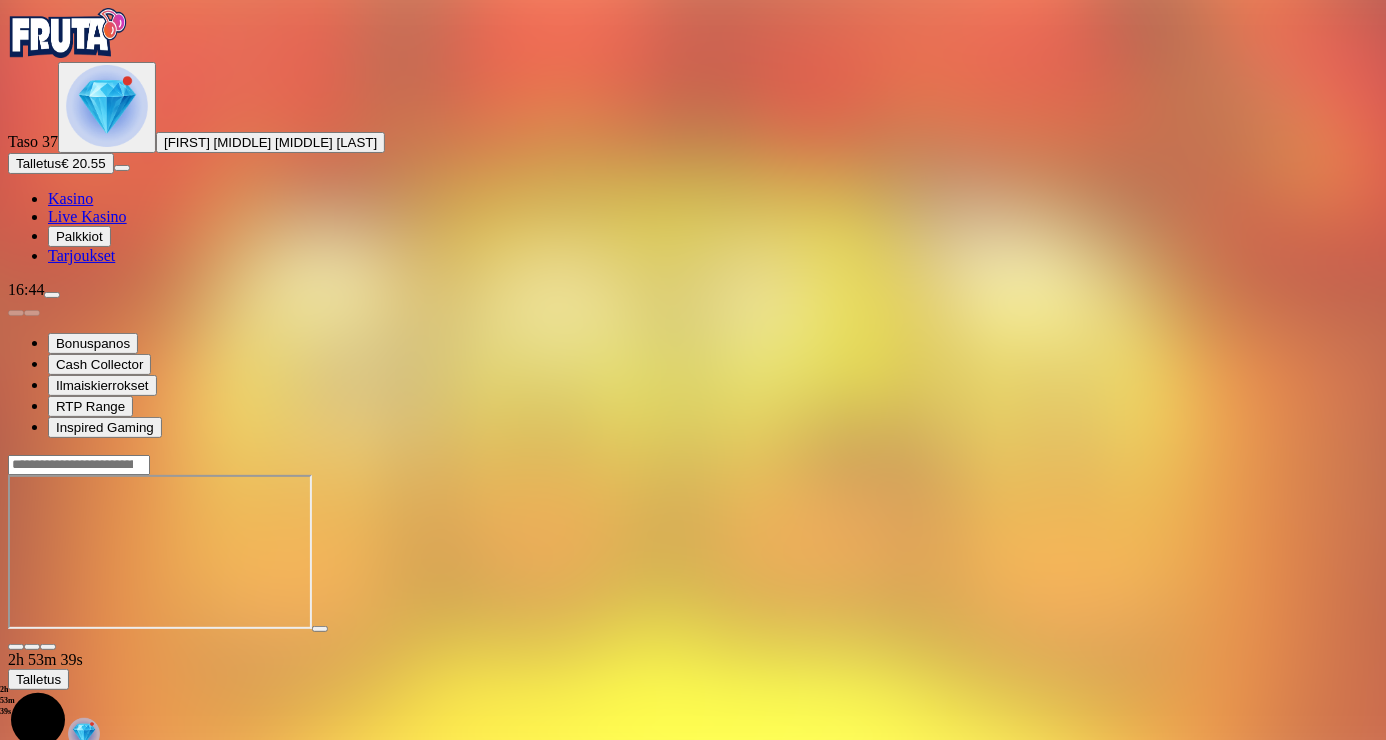 click at bounding box center [16, 647] 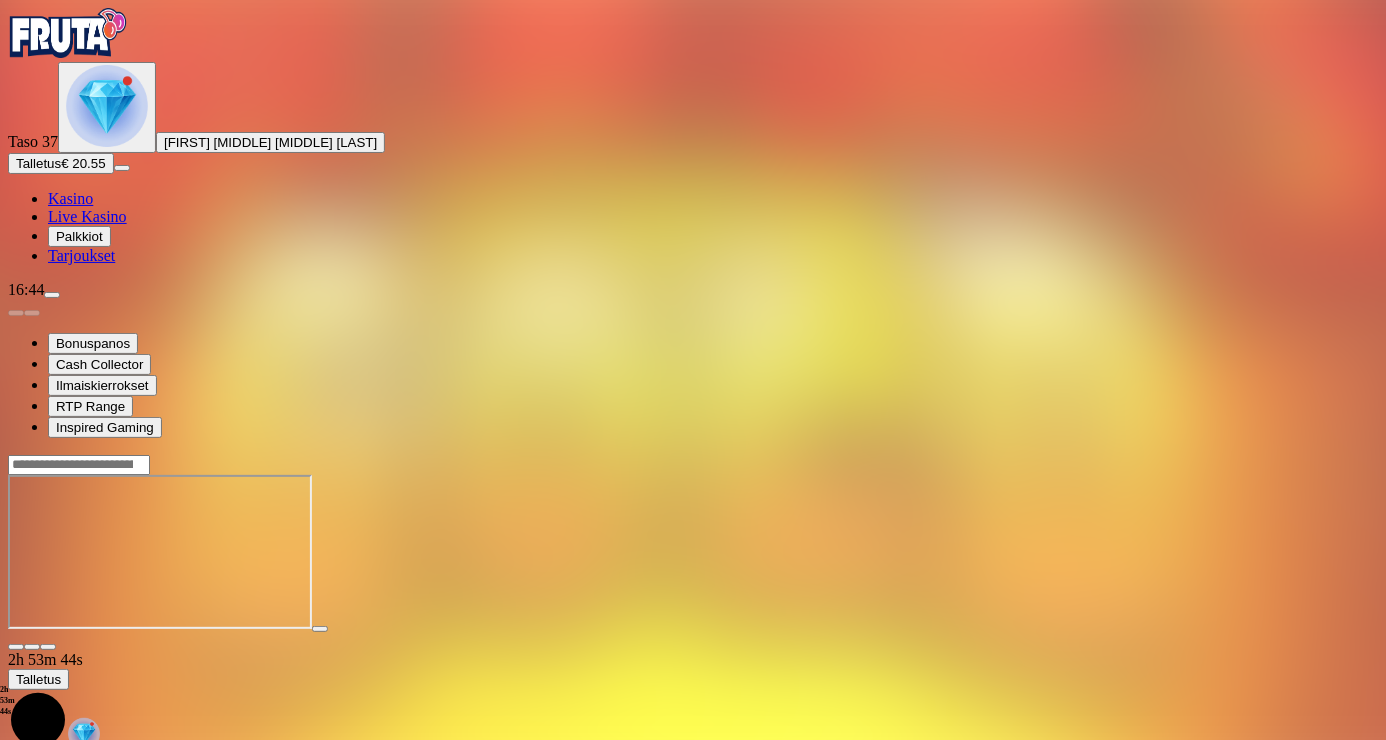 click at bounding box center (16, 647) 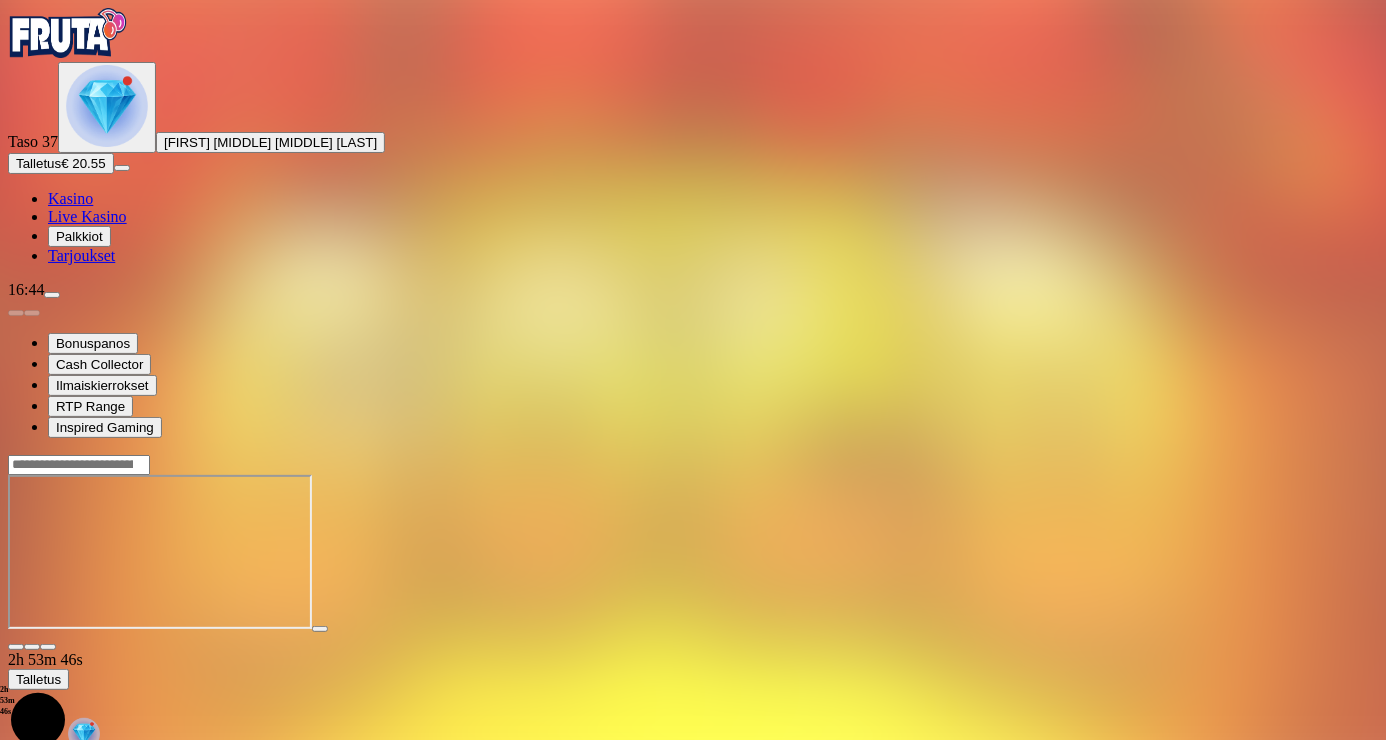 click at bounding box center (16, 647) 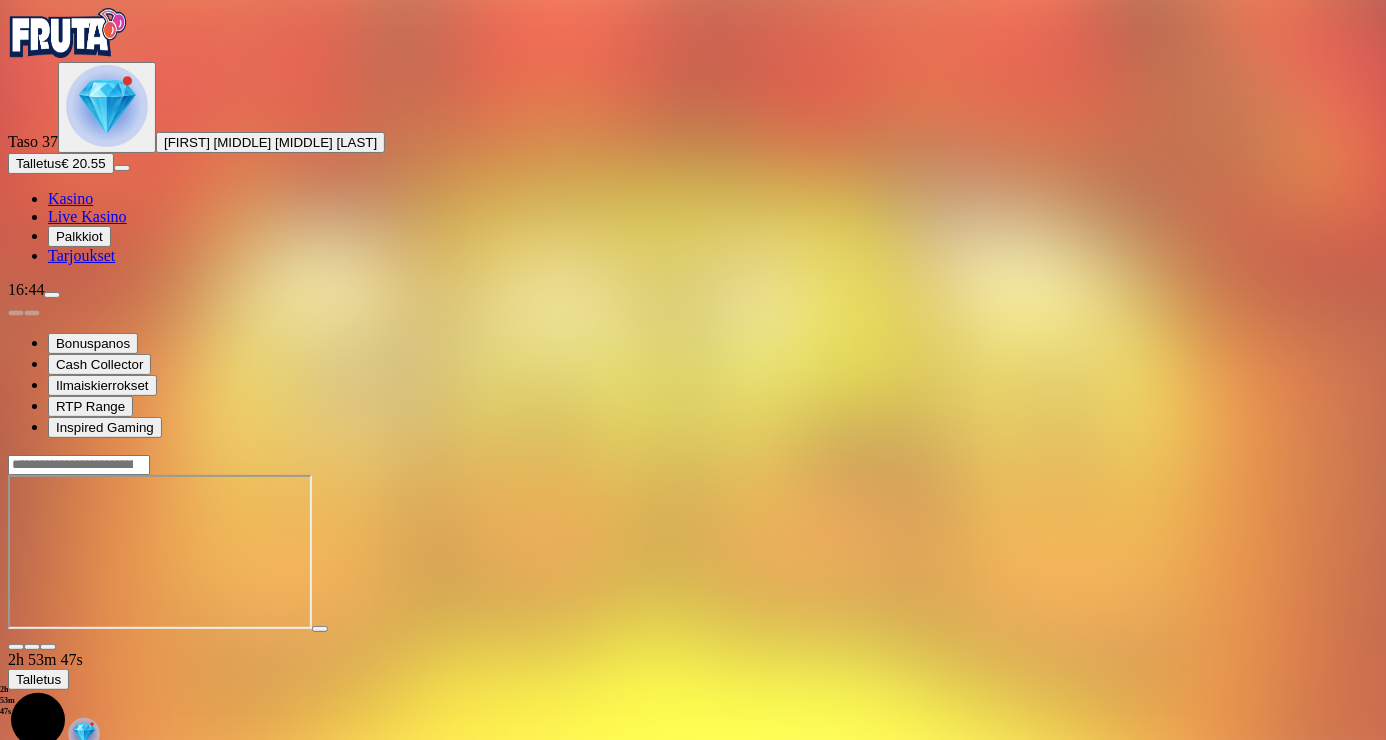 click at bounding box center [16, 647] 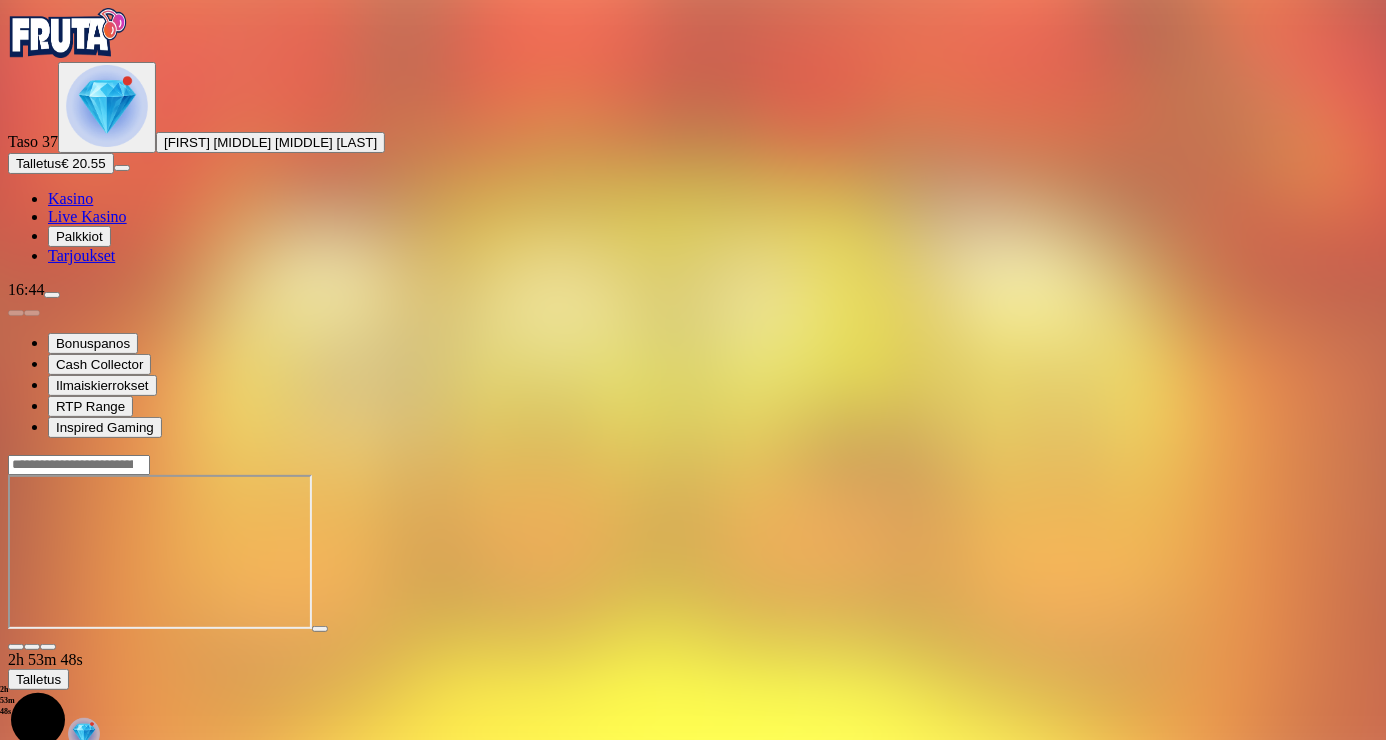 click at bounding box center [16, 647] 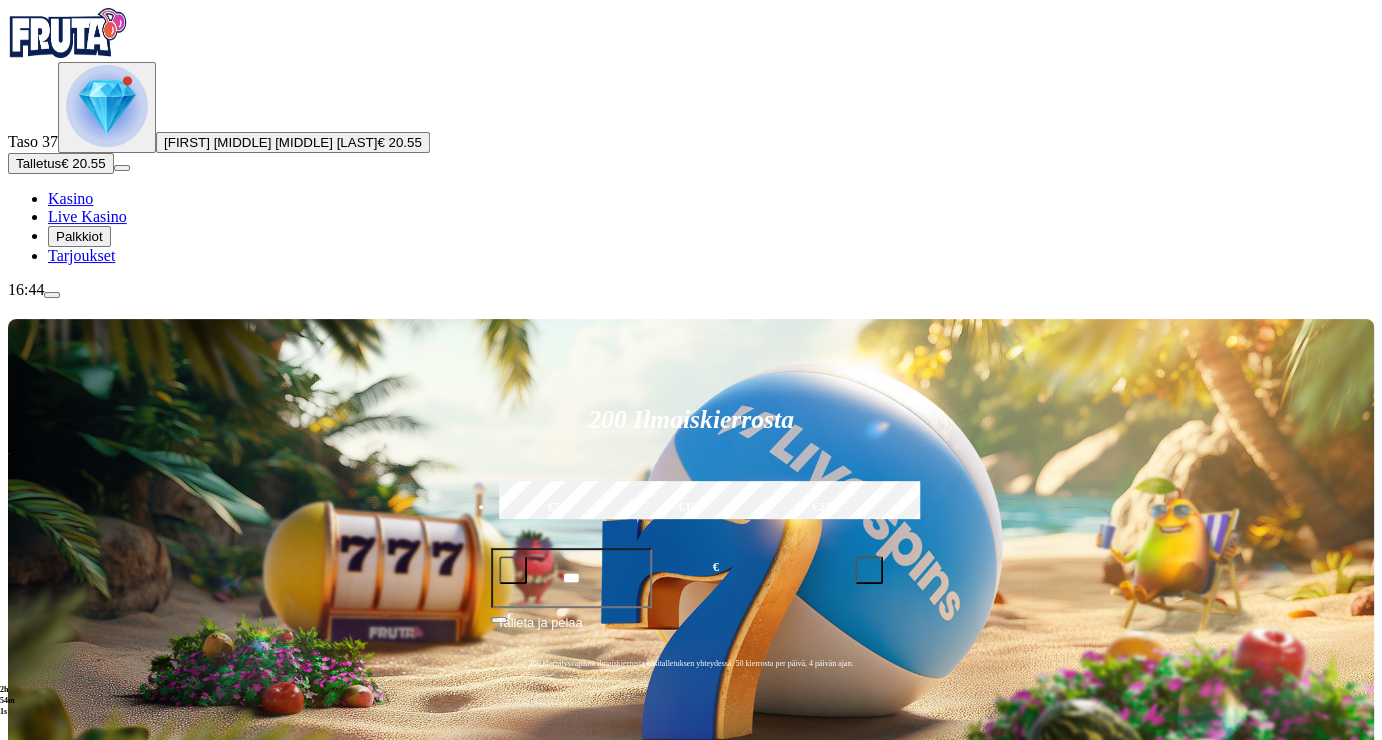 click at bounding box center [32, 1037] 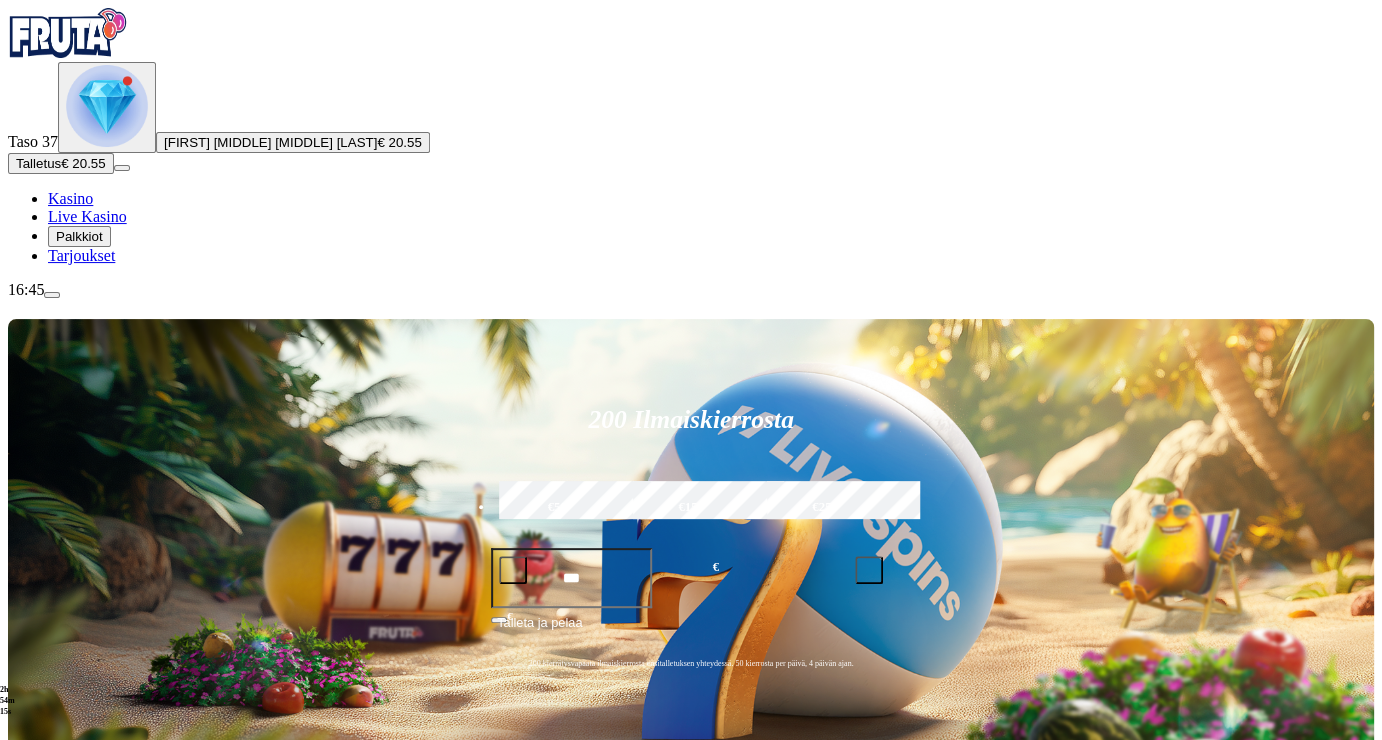 scroll, scrollTop: 647, scrollLeft: 0, axis: vertical 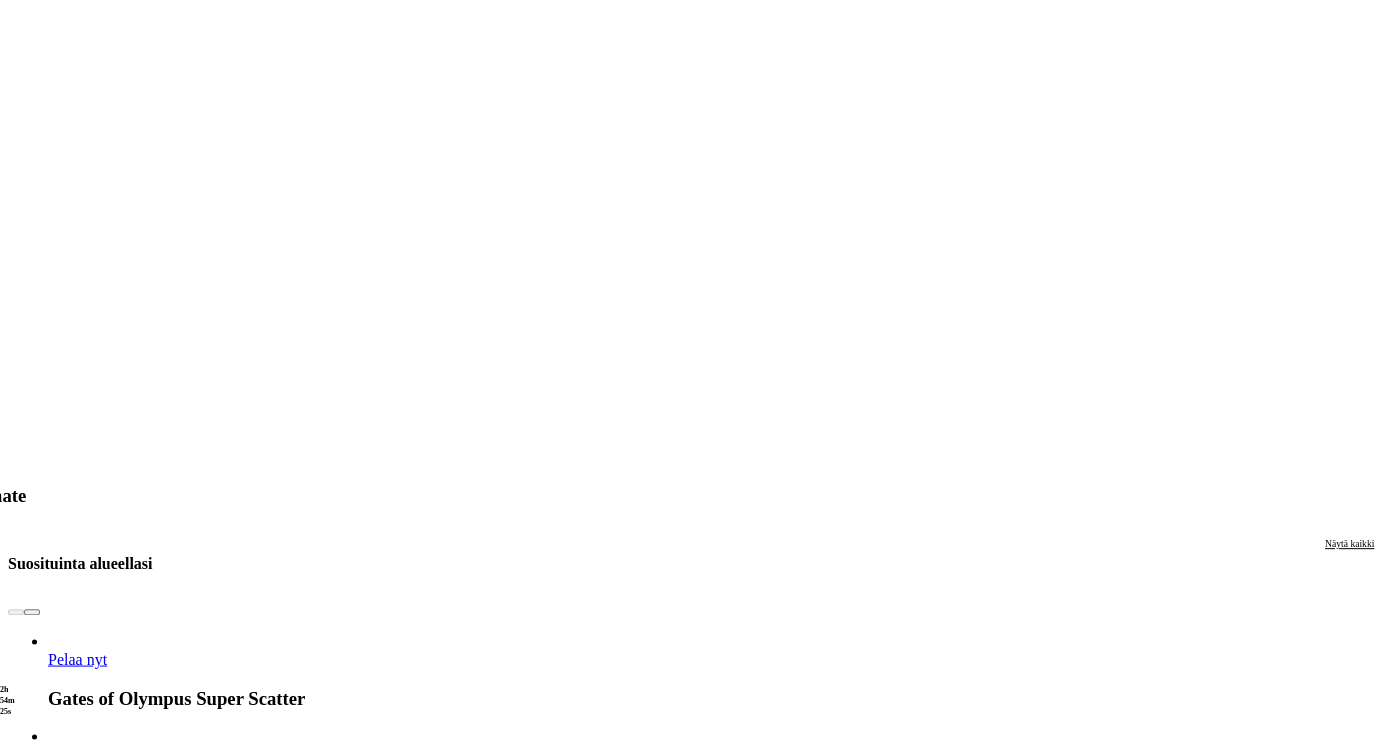 click at bounding box center [967, -430] 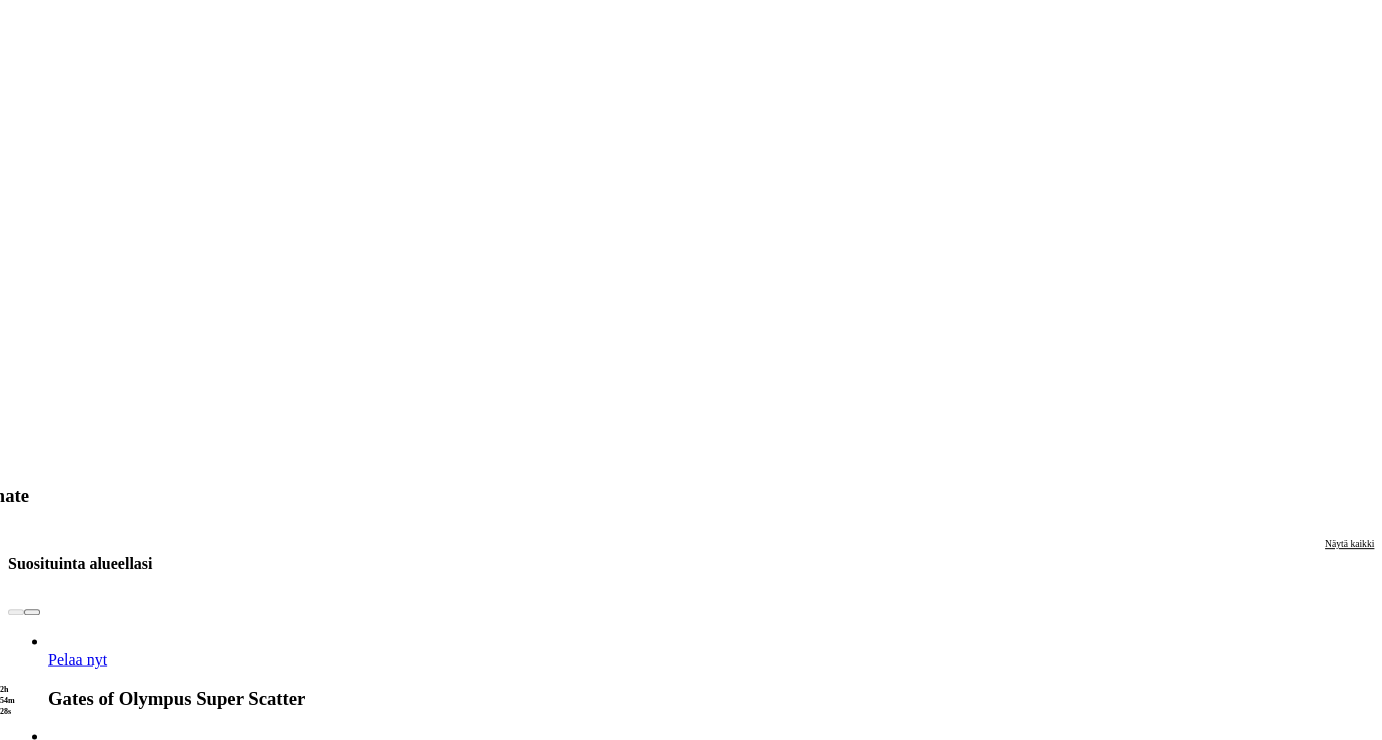 click at bounding box center [967, -430] 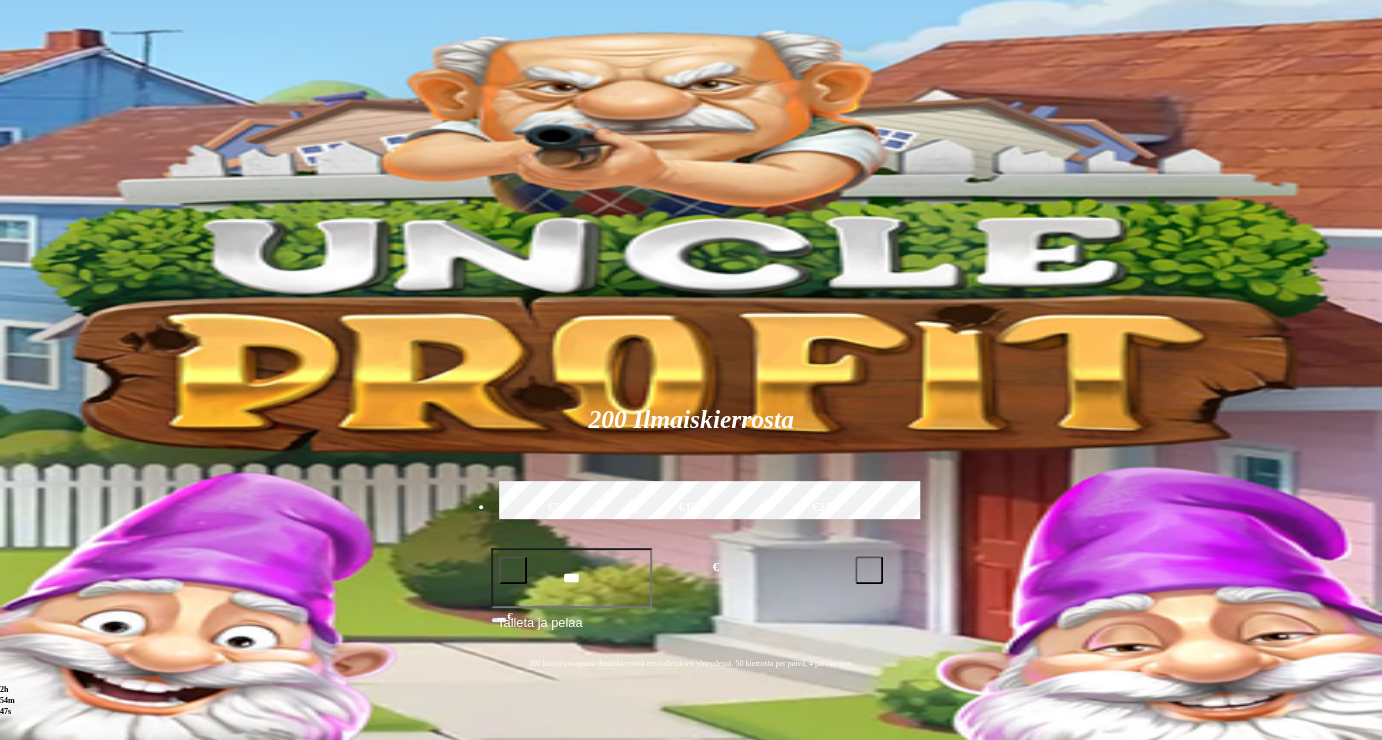 click at bounding box center (691, 370) 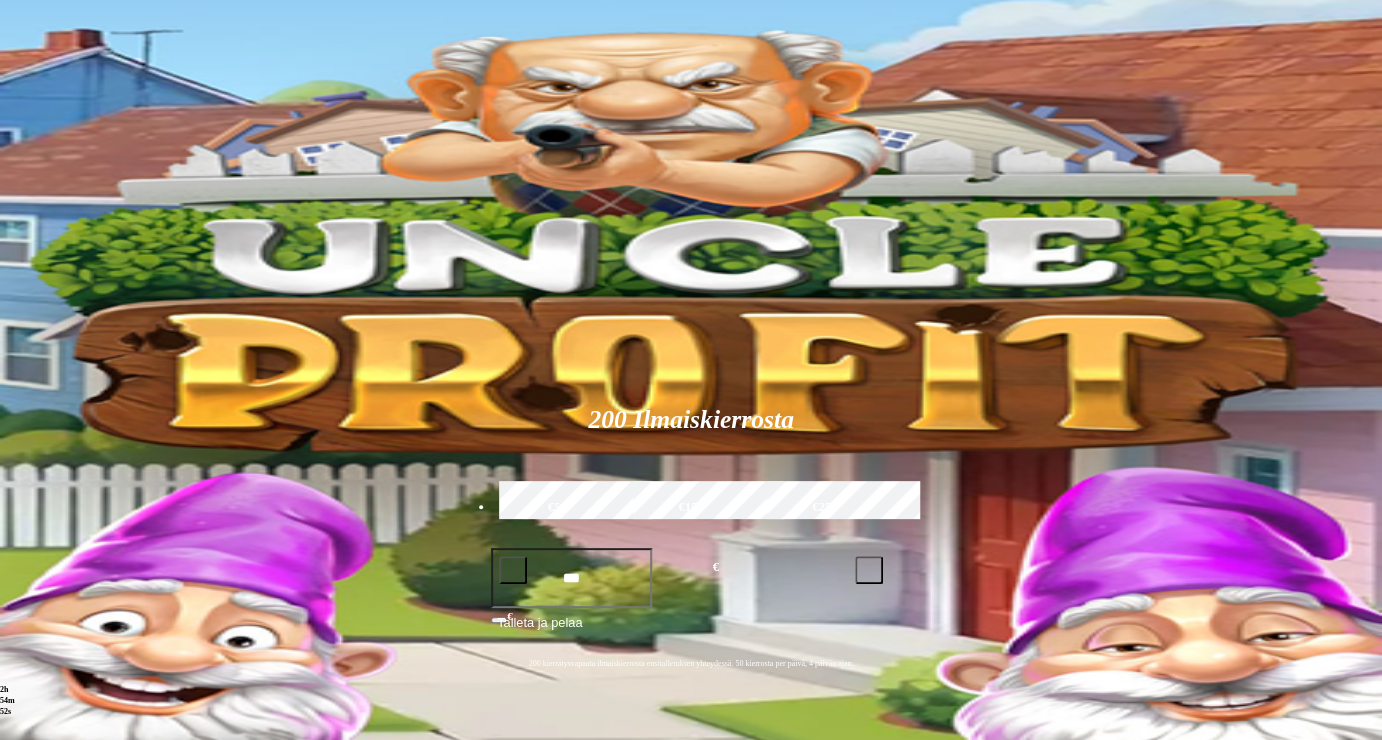 click on "*****" at bounding box center (967, 865) 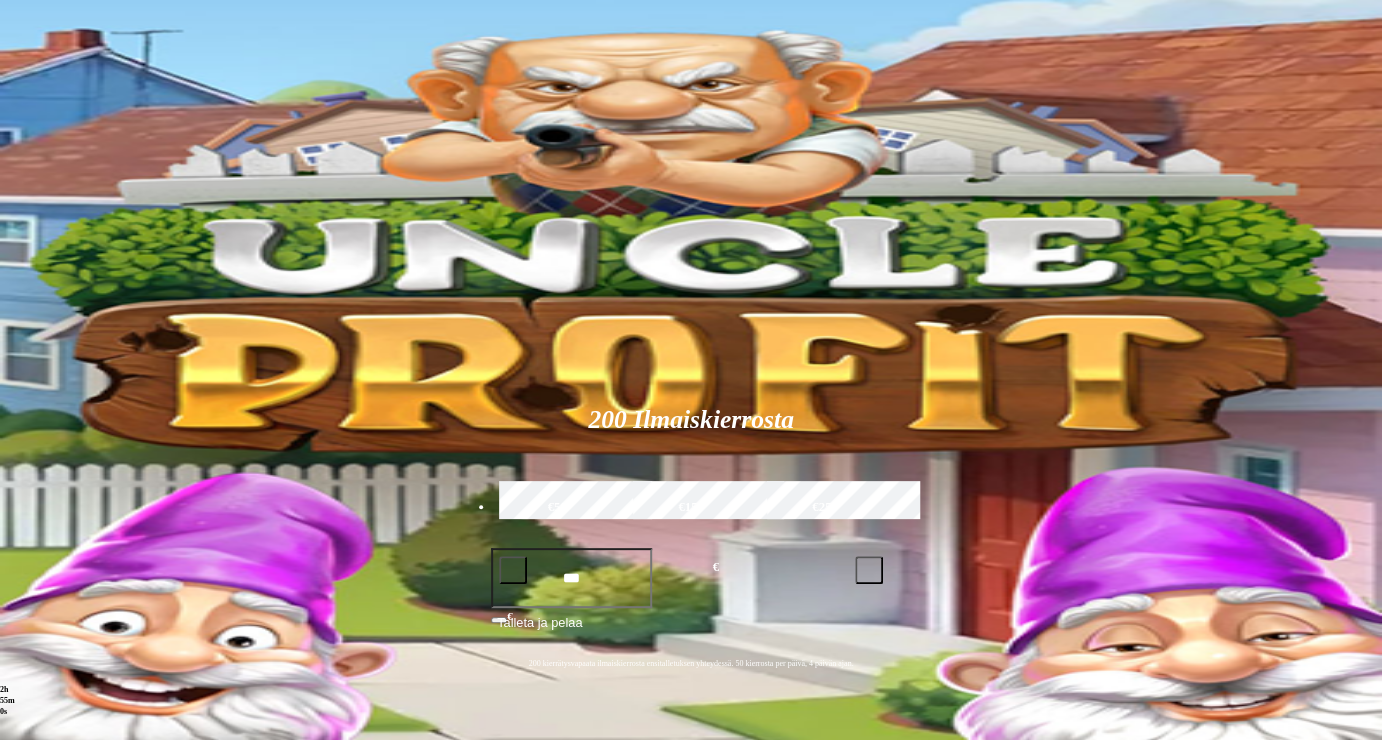 scroll, scrollTop: 647, scrollLeft: 0, axis: vertical 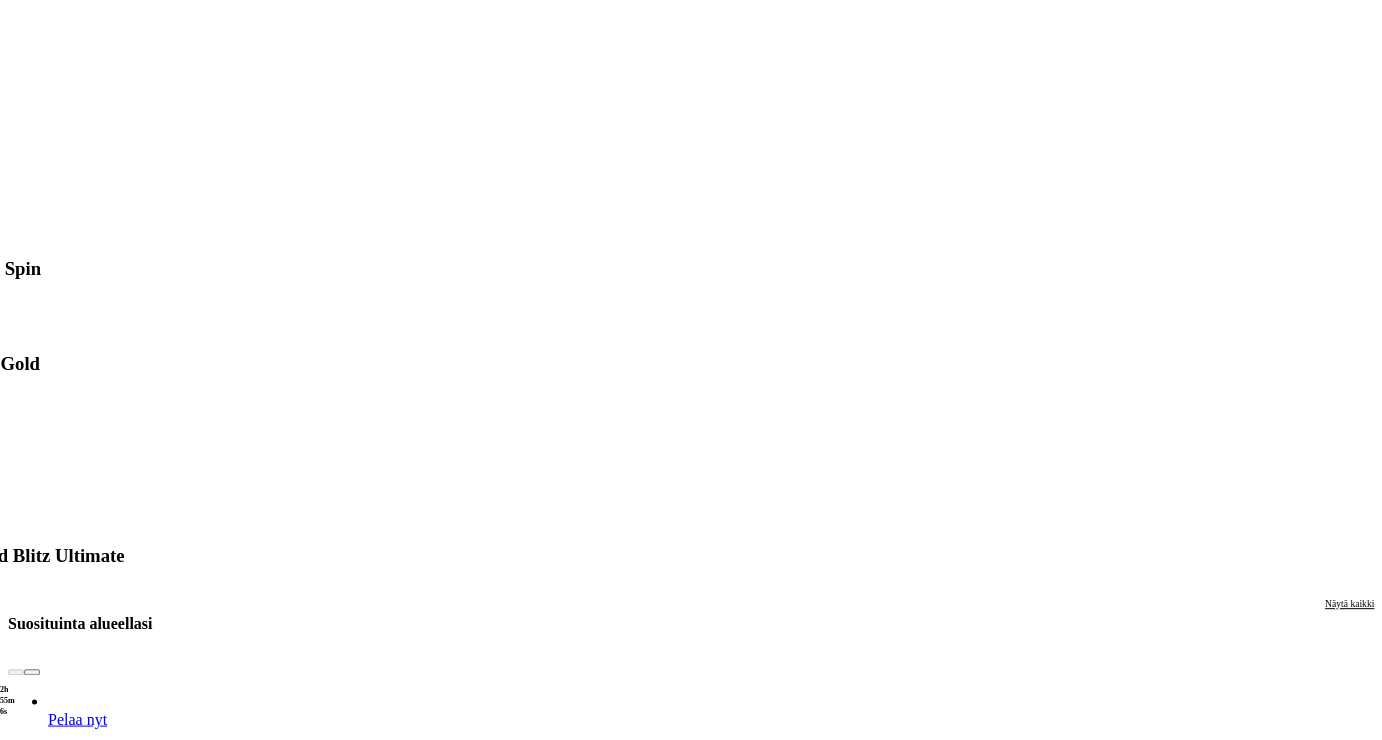 drag, startPoint x: 660, startPoint y: 103, endPoint x: 661, endPoint y: 63, distance: 40.012497 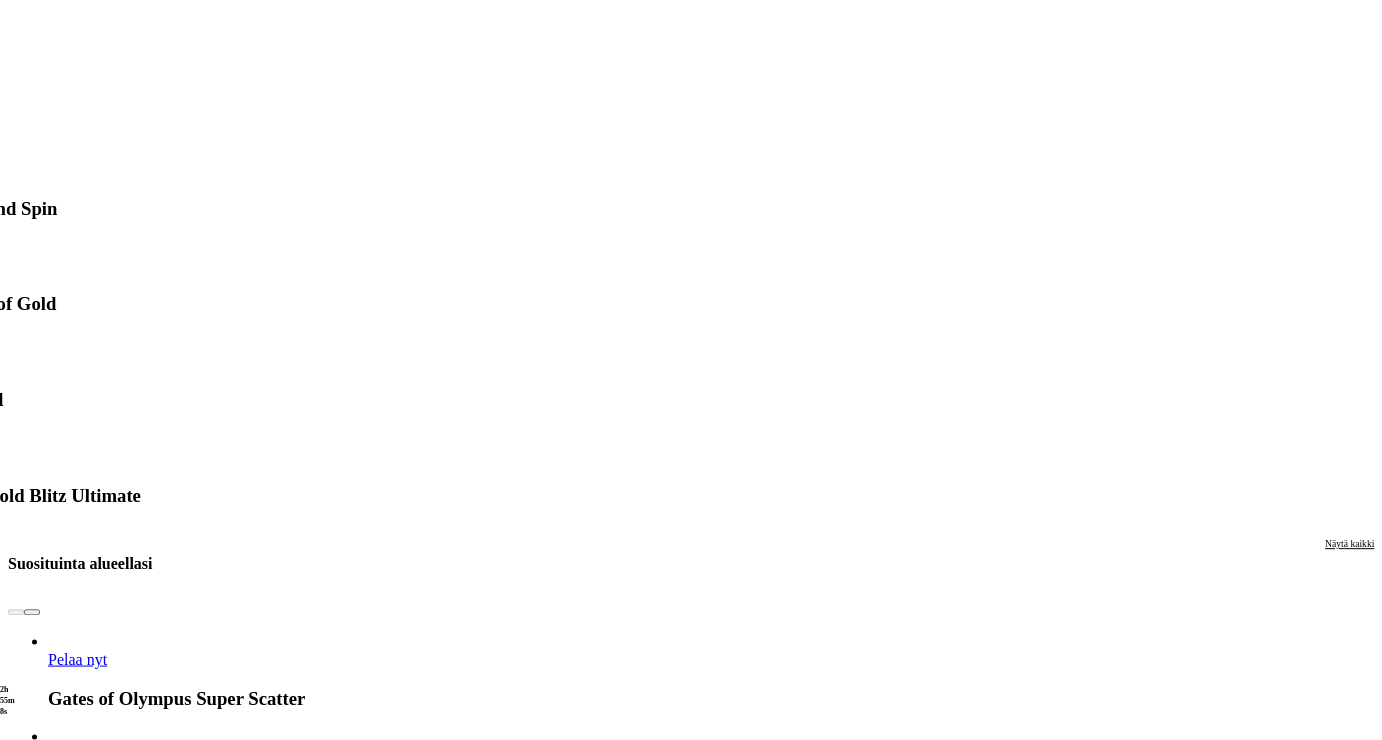 scroll, scrollTop: 0, scrollLeft: 0, axis: both 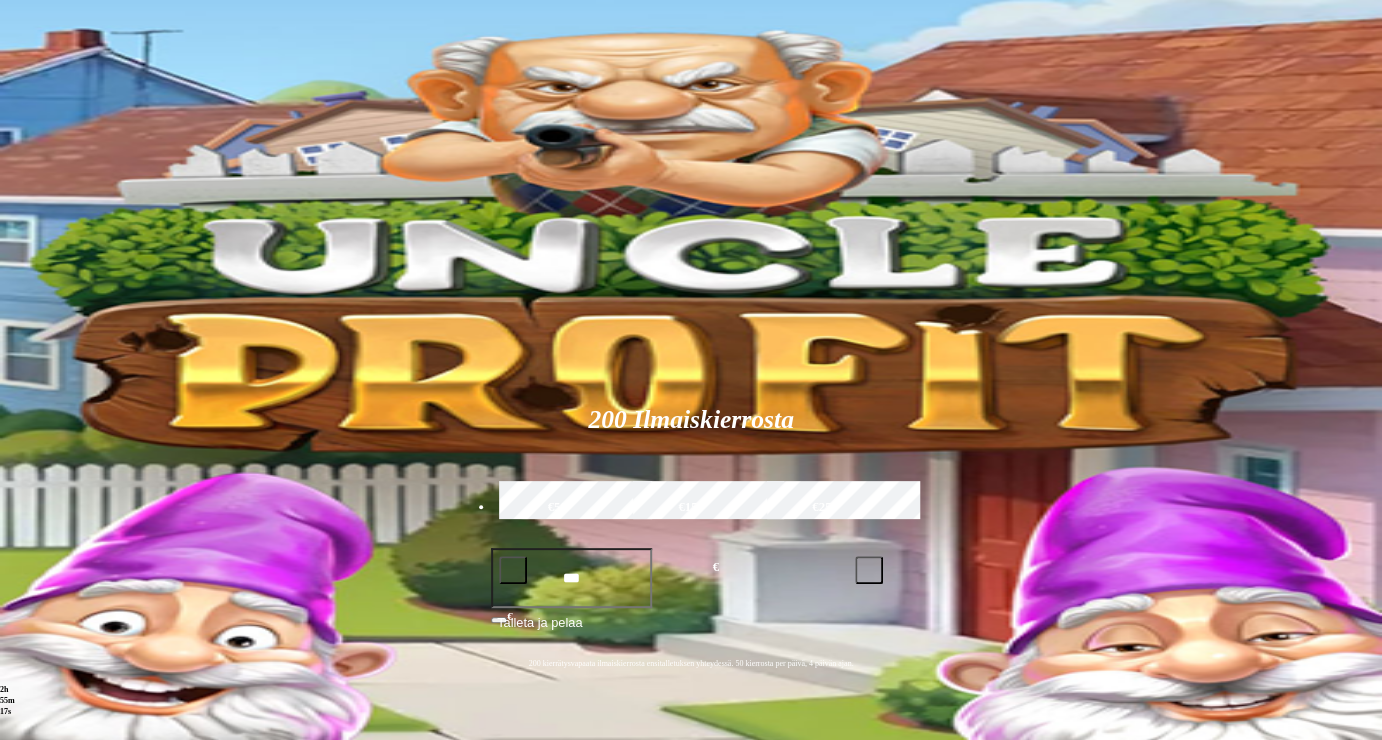 click on "****" at bounding box center [967, 865] 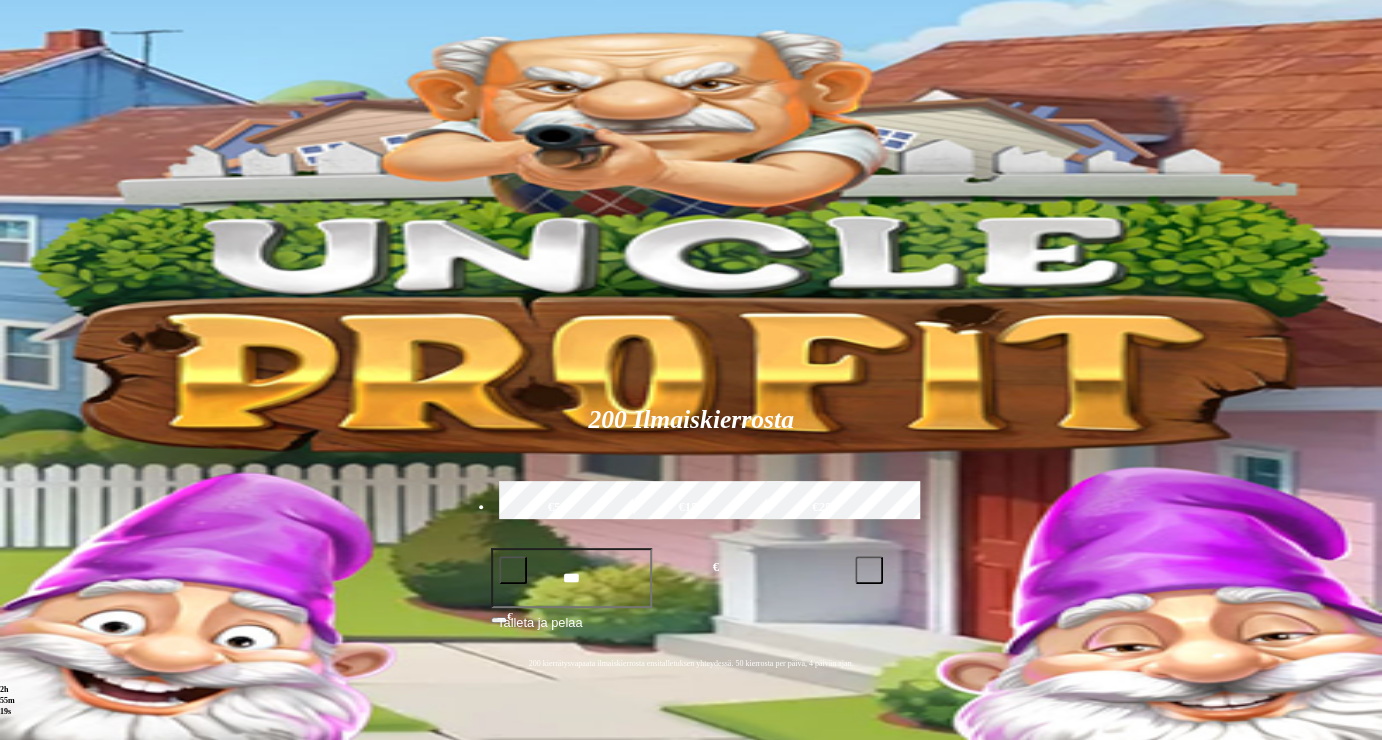 type on "*" 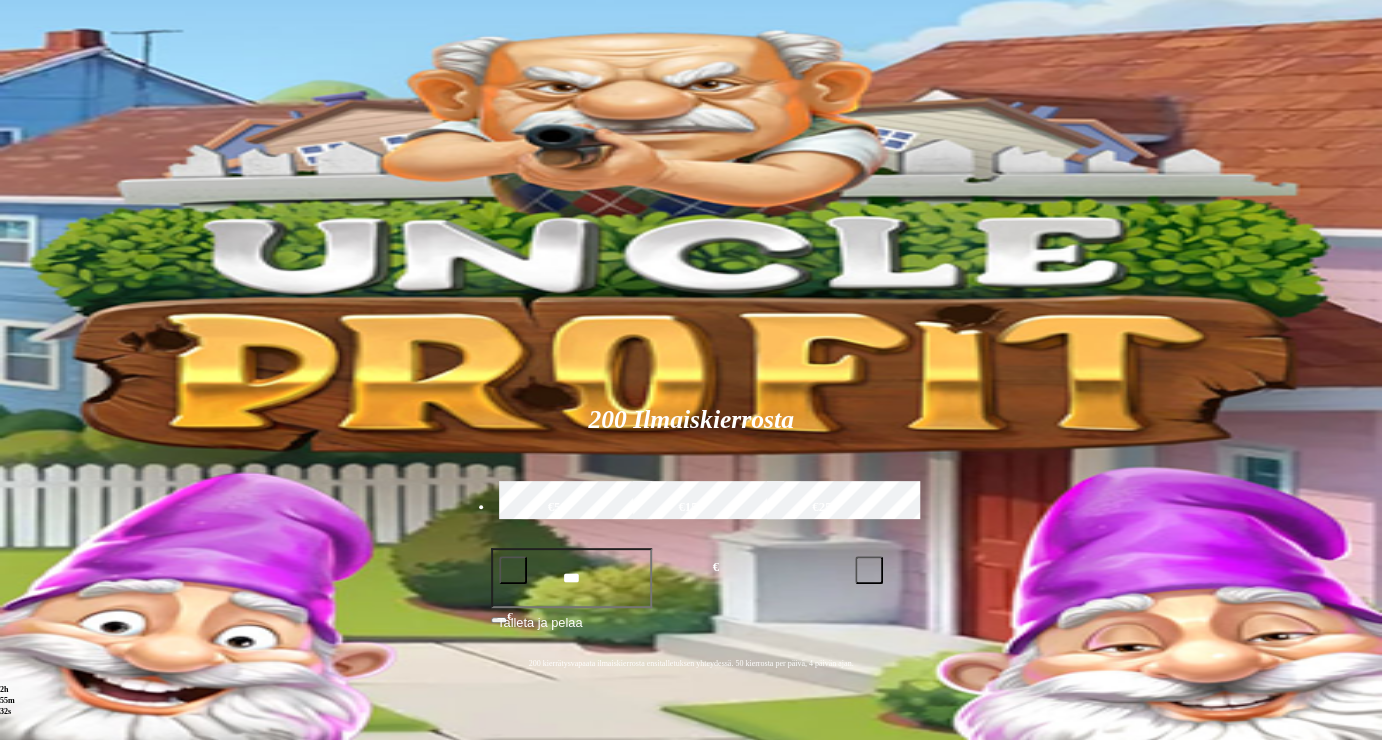 type on "****" 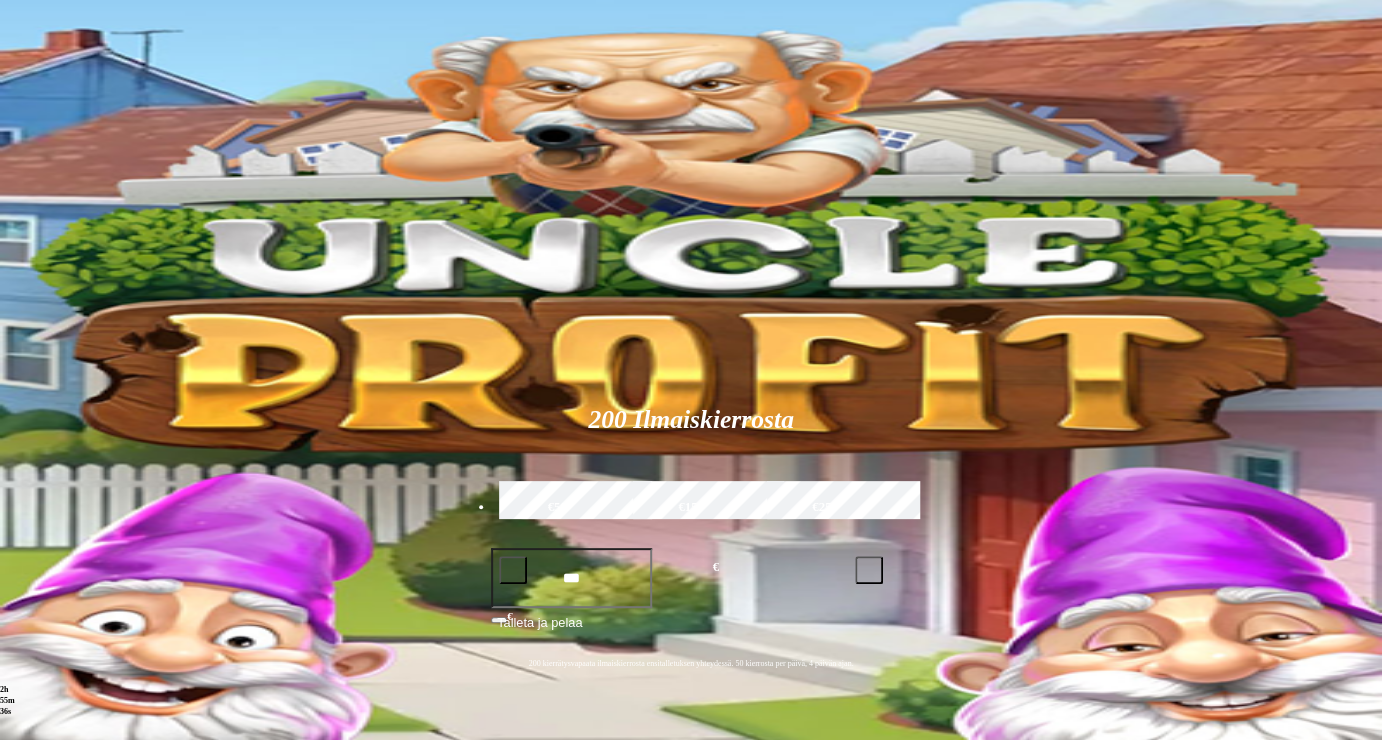 drag, startPoint x: 1236, startPoint y: 581, endPoint x: 1269, endPoint y: 467, distance: 118.680244 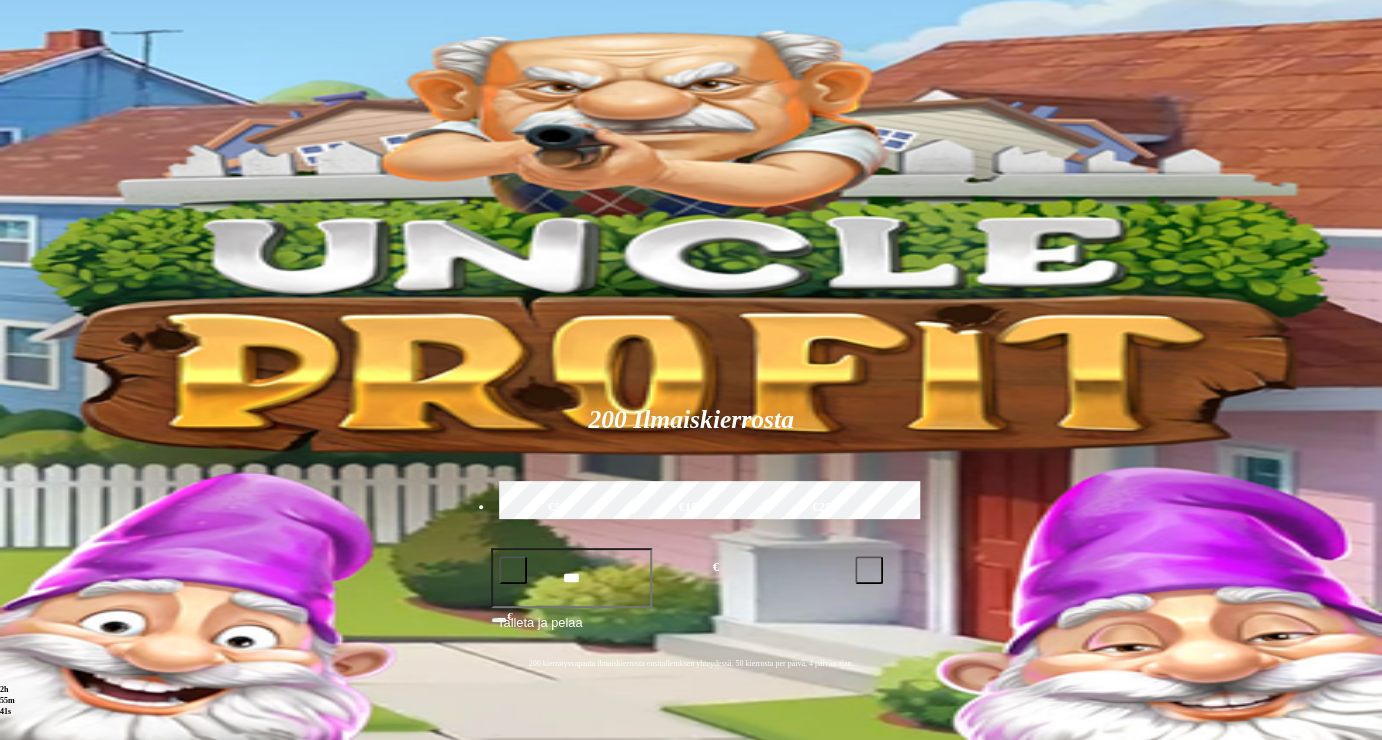 click at bounding box center (691, 370) 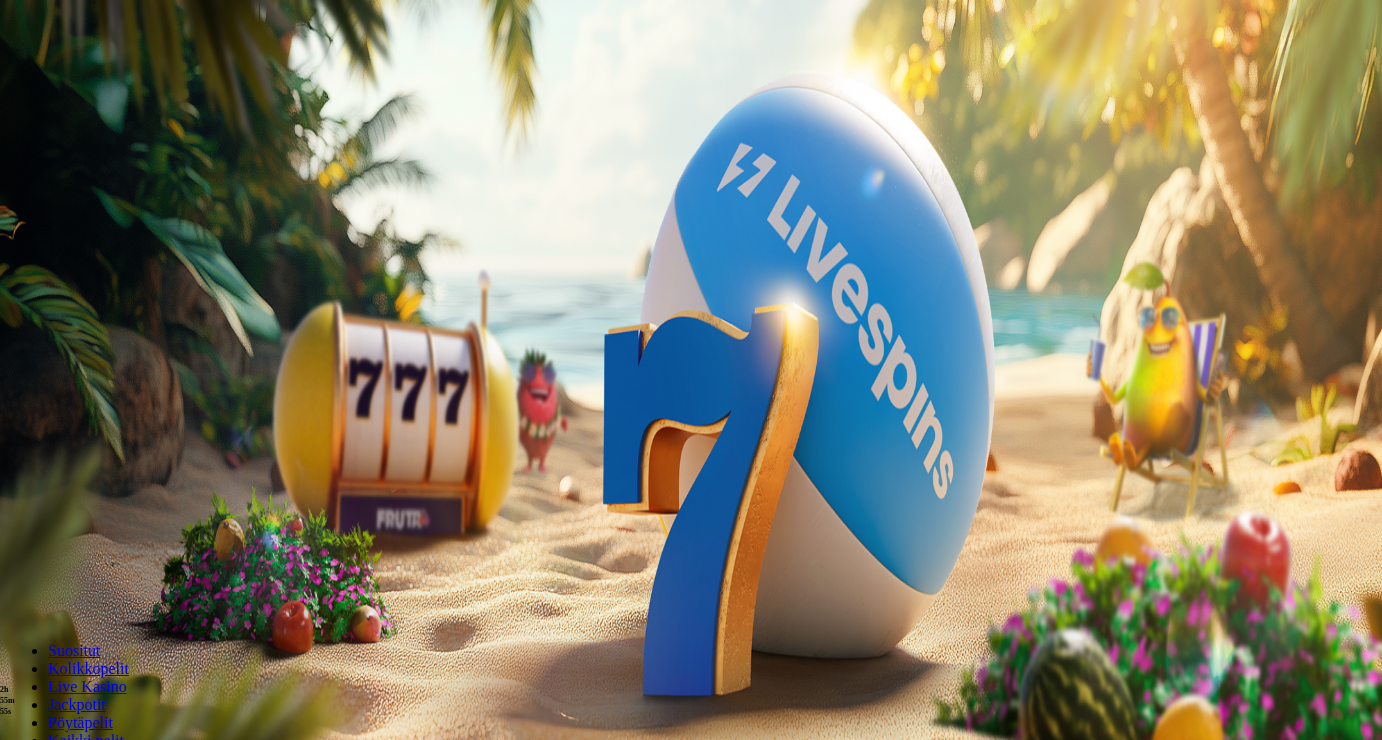 scroll, scrollTop: 0, scrollLeft: 0, axis: both 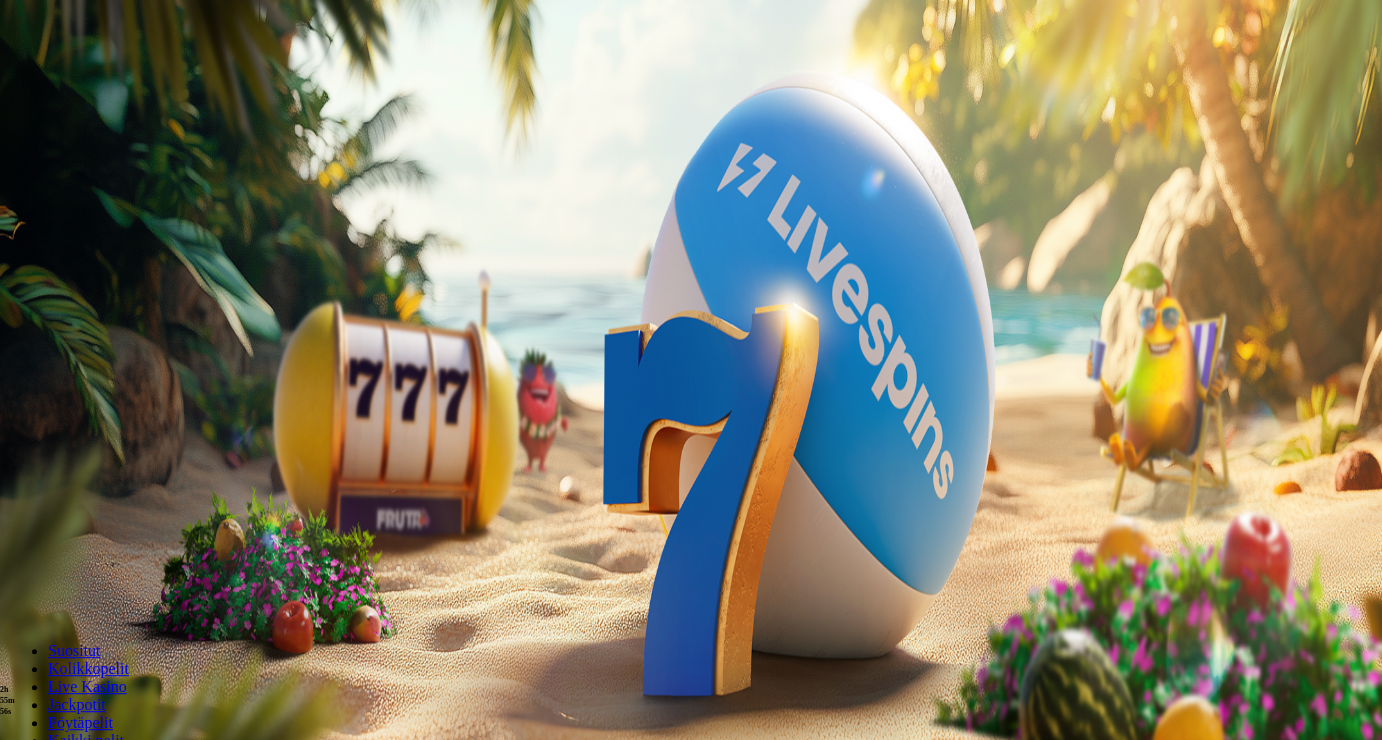 click at bounding box center (79, 777) 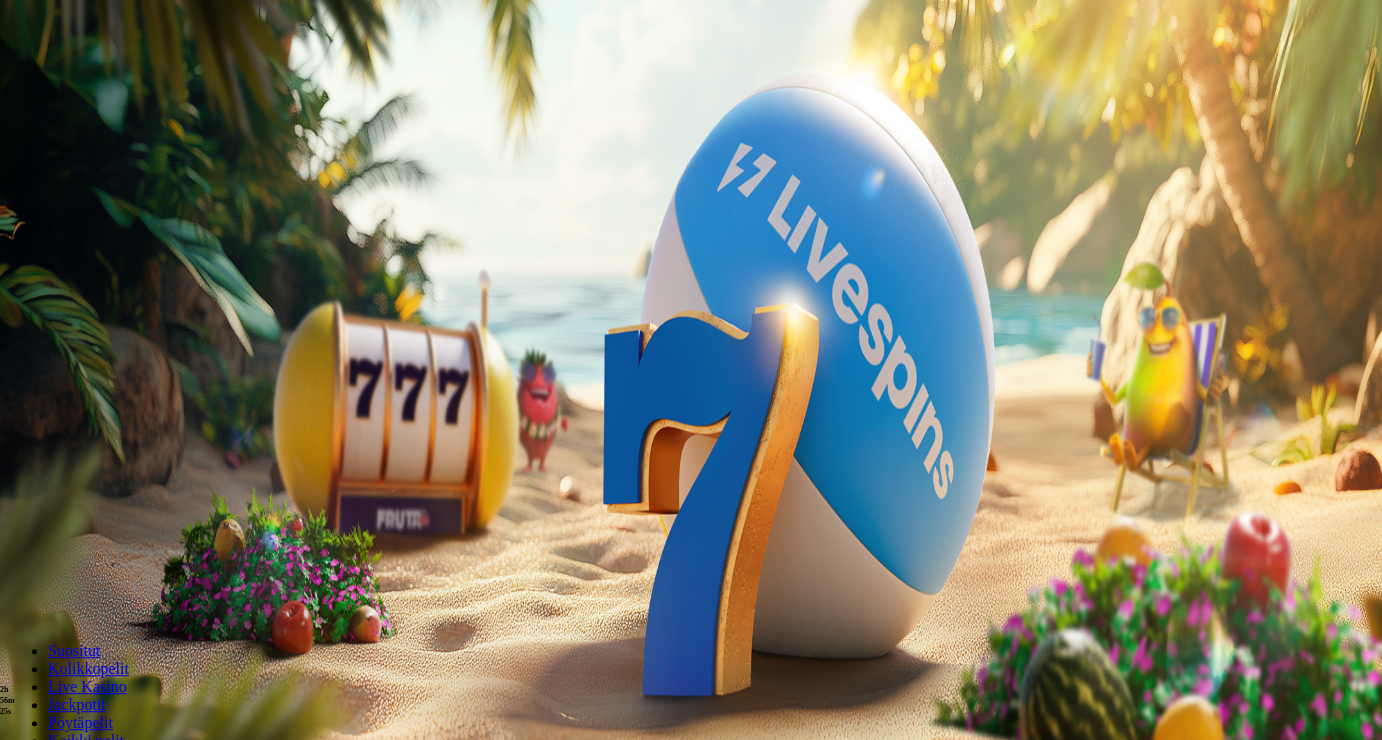 type on "*" 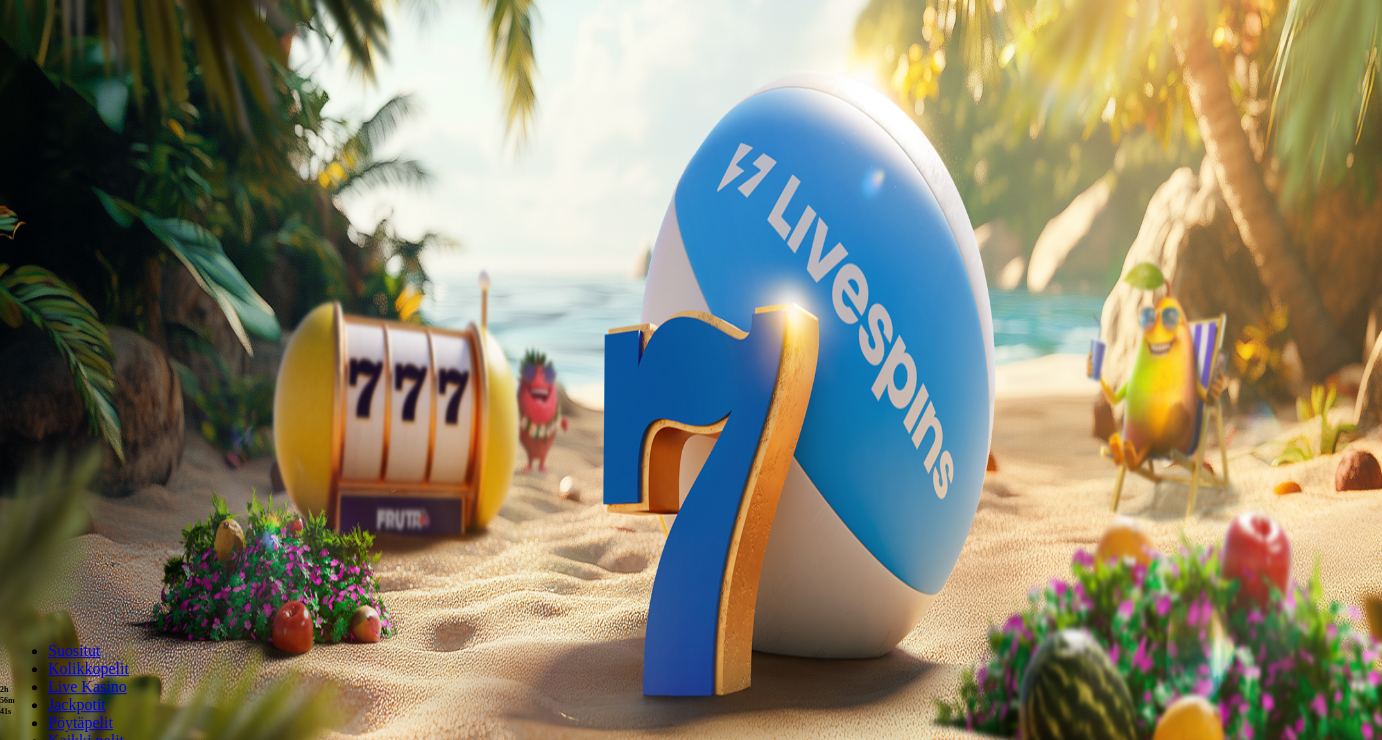 click on "*" at bounding box center (691, 776) 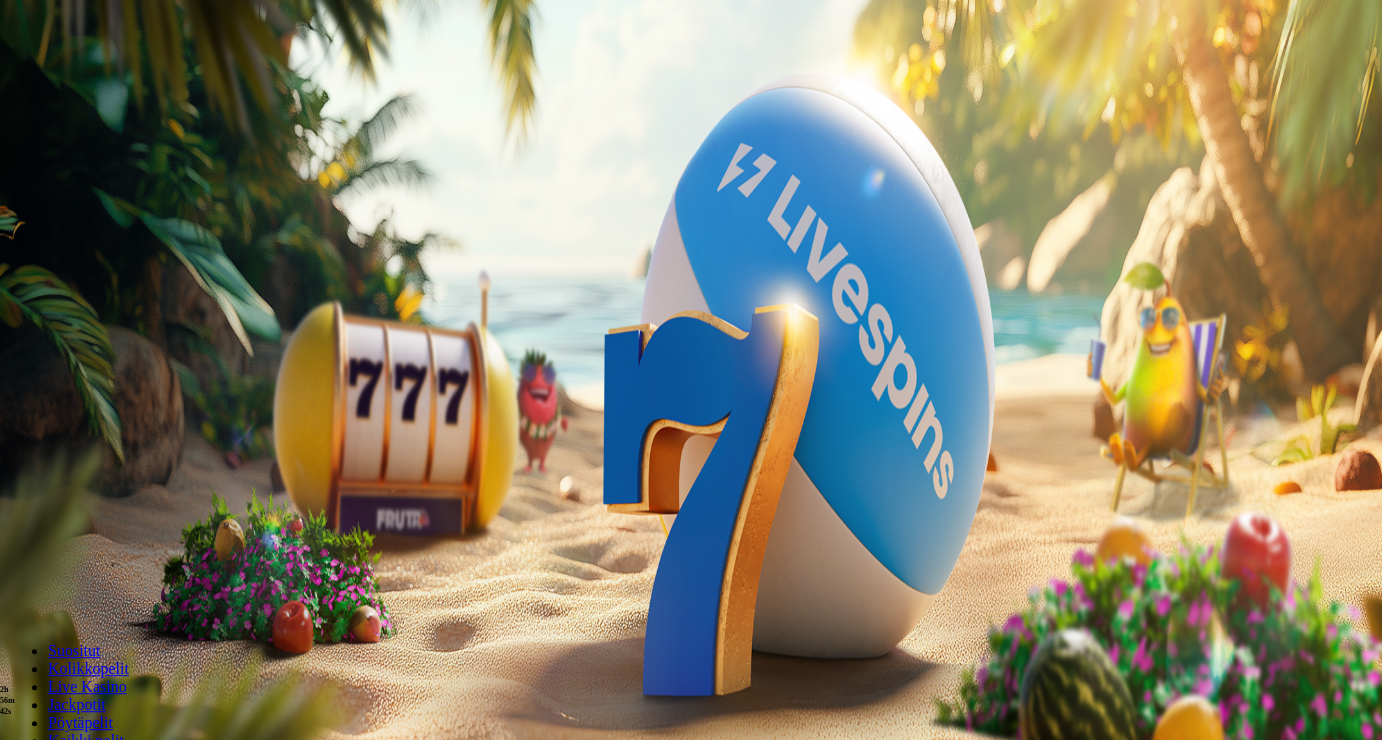 click on "*" at bounding box center (79, 777) 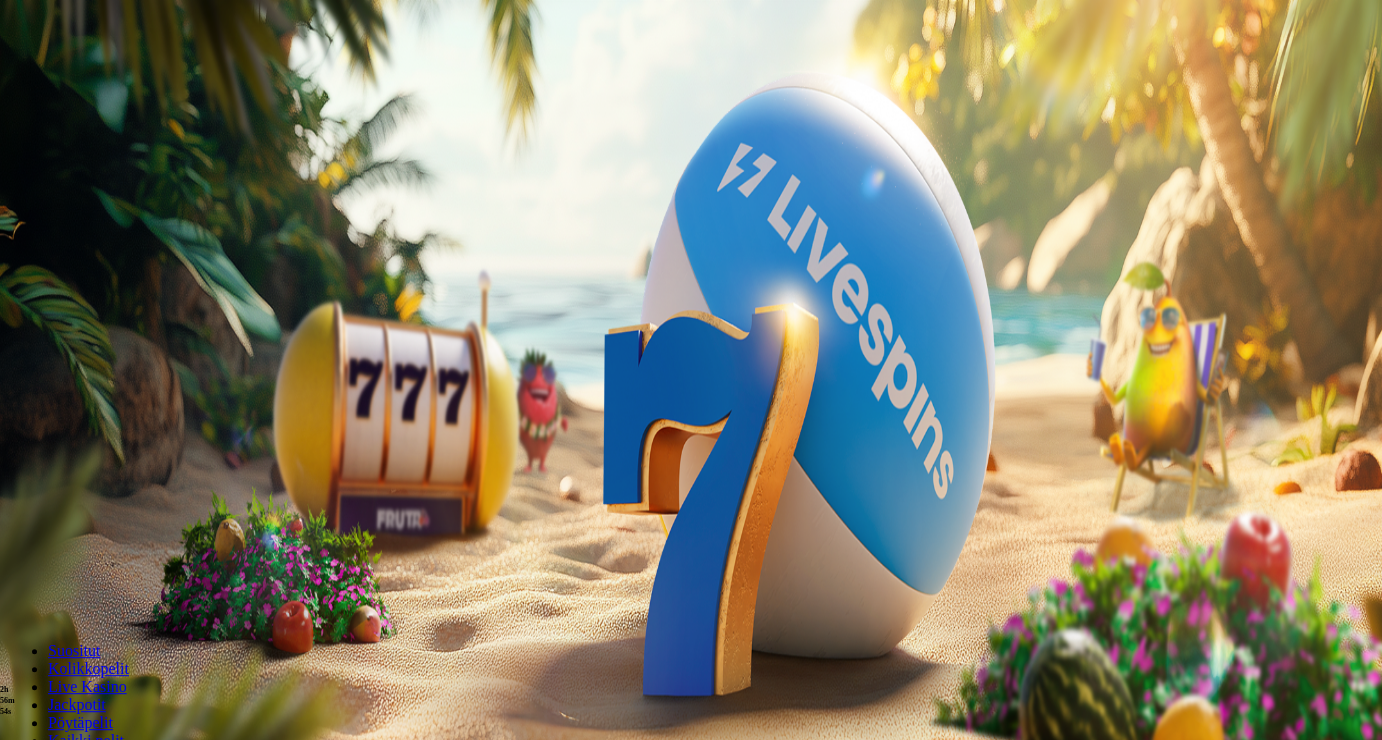 type on "****" 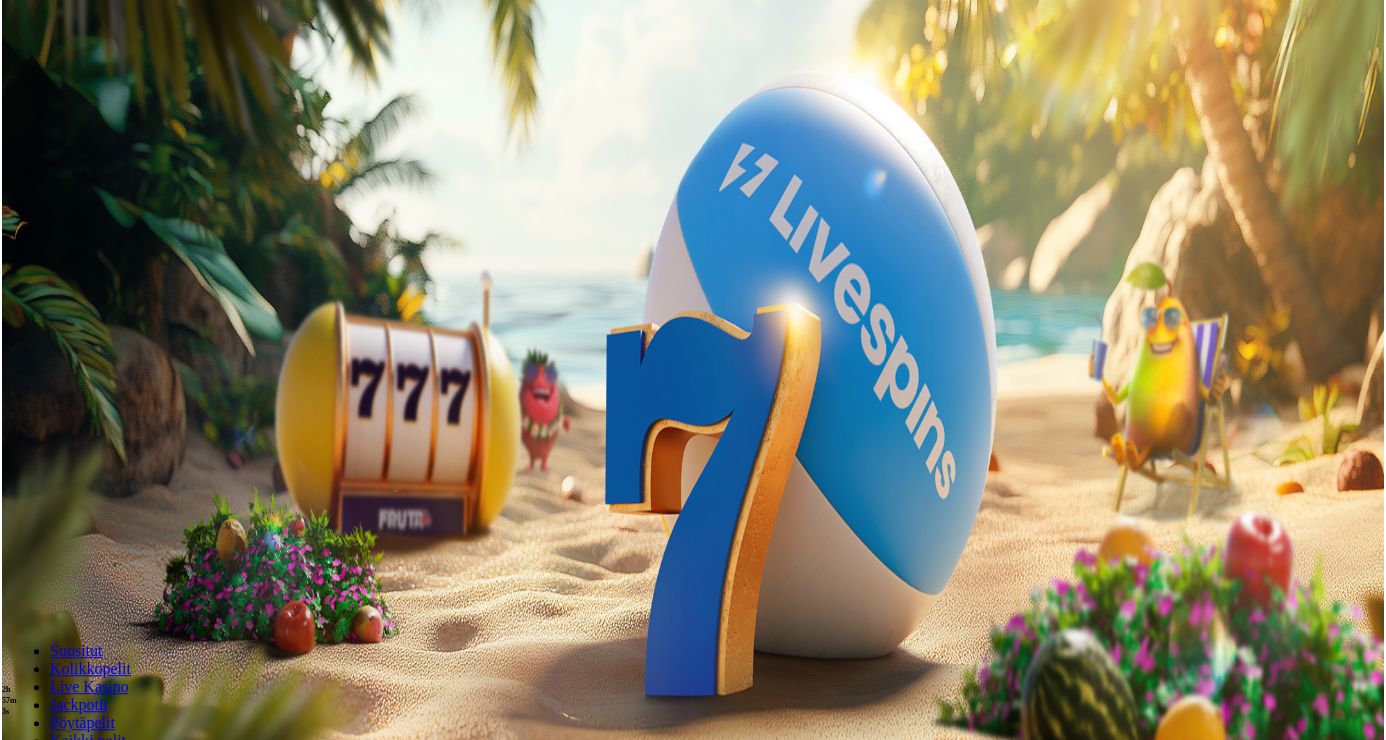 scroll, scrollTop: 388, scrollLeft: 0, axis: vertical 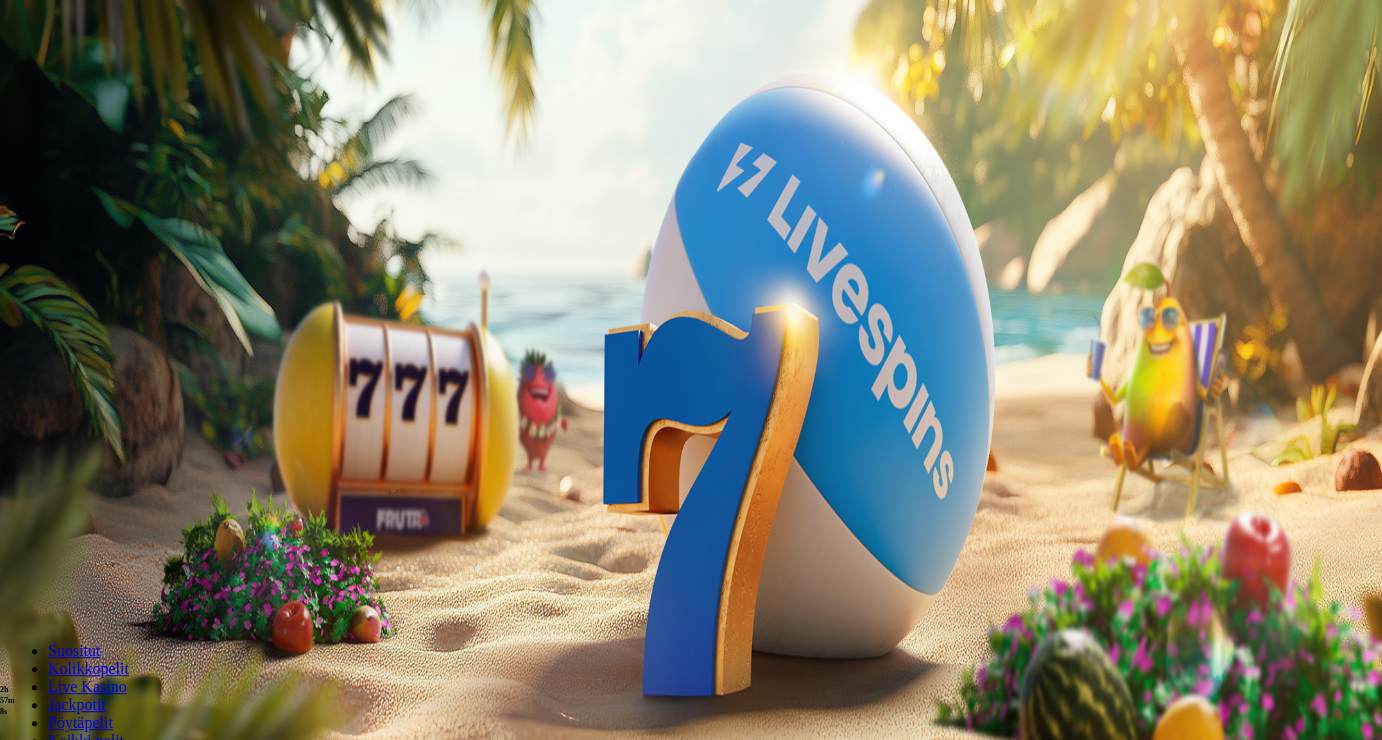 drag, startPoint x: 1306, startPoint y: 641, endPoint x: 1306, endPoint y: 620, distance: 21 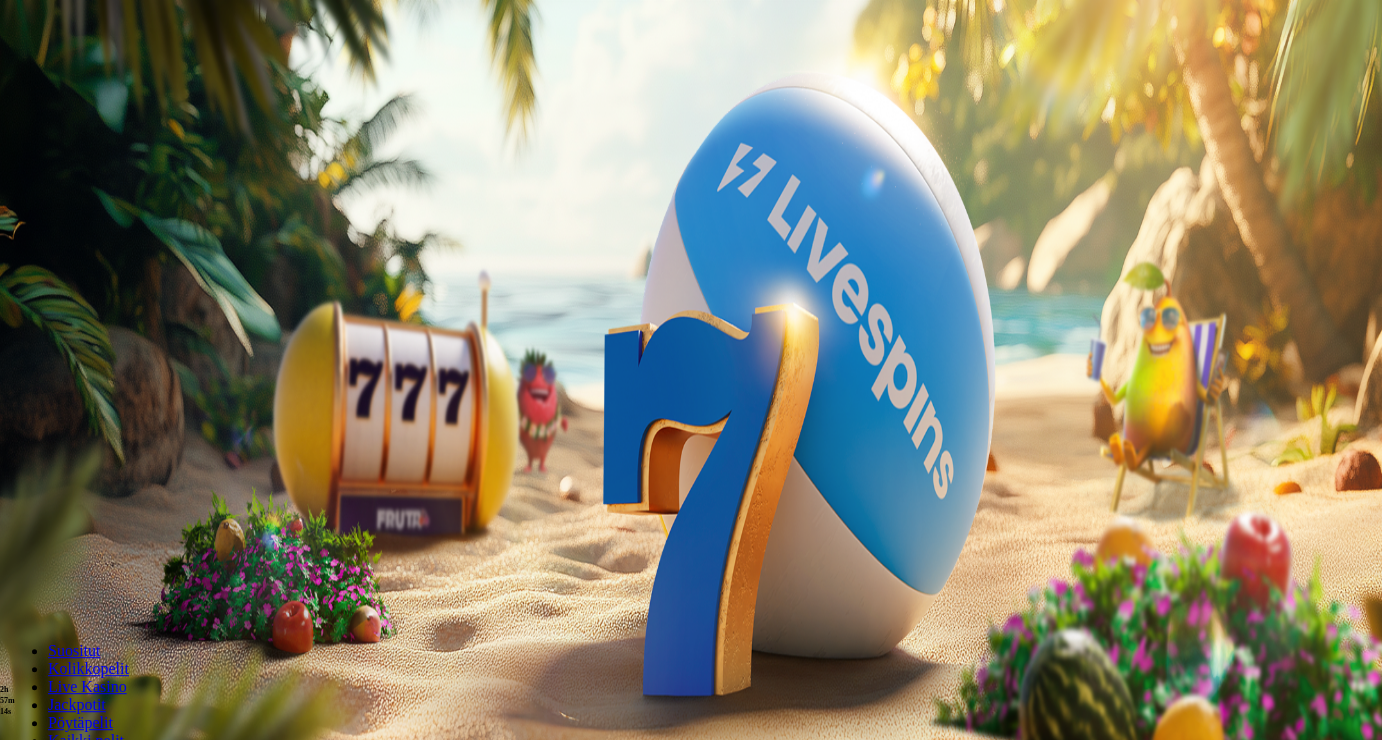 click on "Pelaa nyt" at bounding box center [77, 1384] 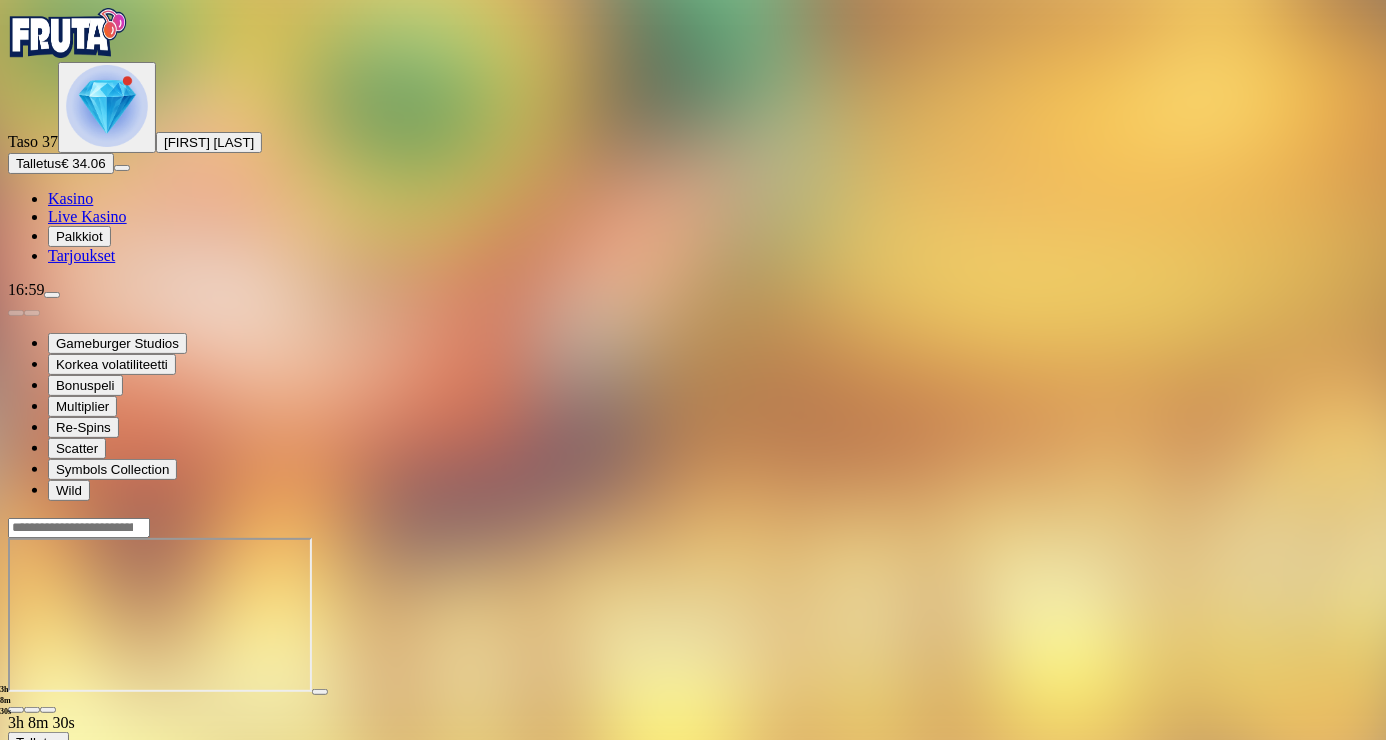 click at bounding box center (16, 710) 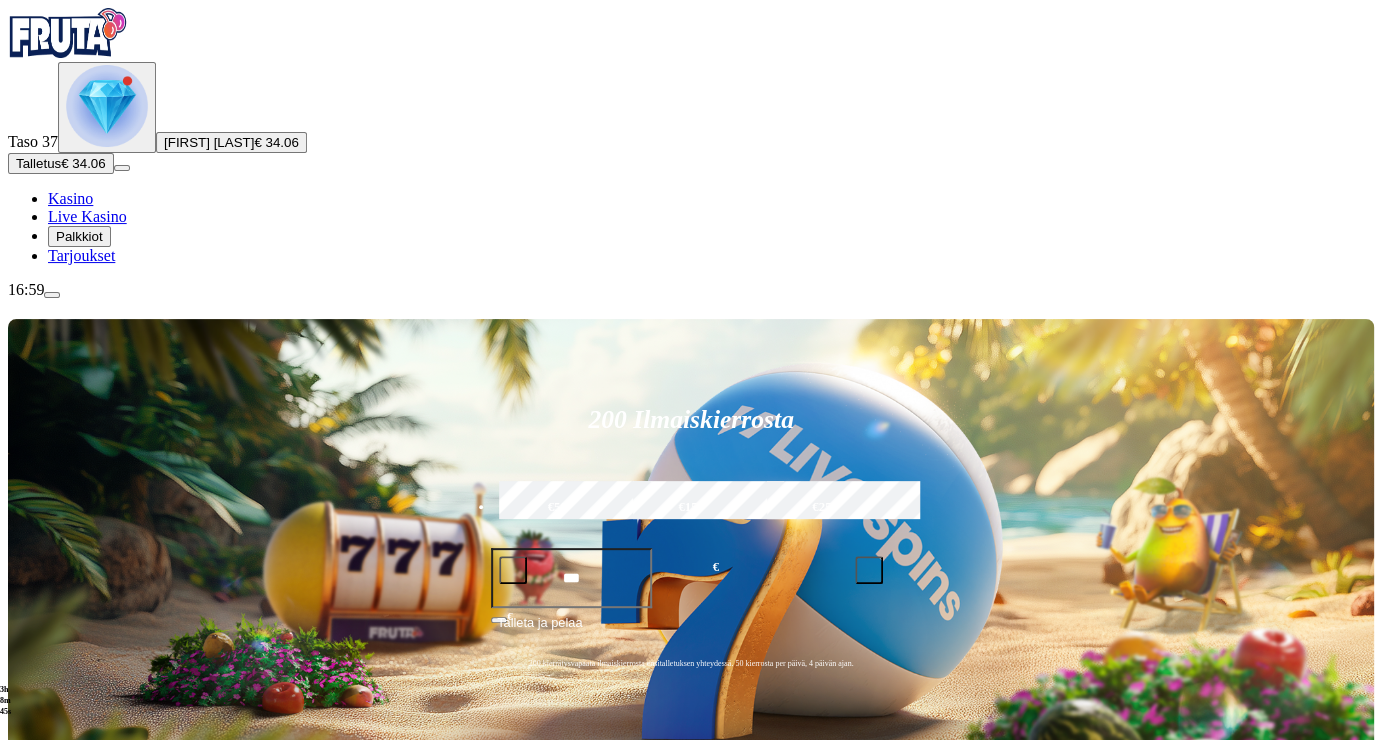 click on "Pelaa nyt" at bounding box center [77, 1464] 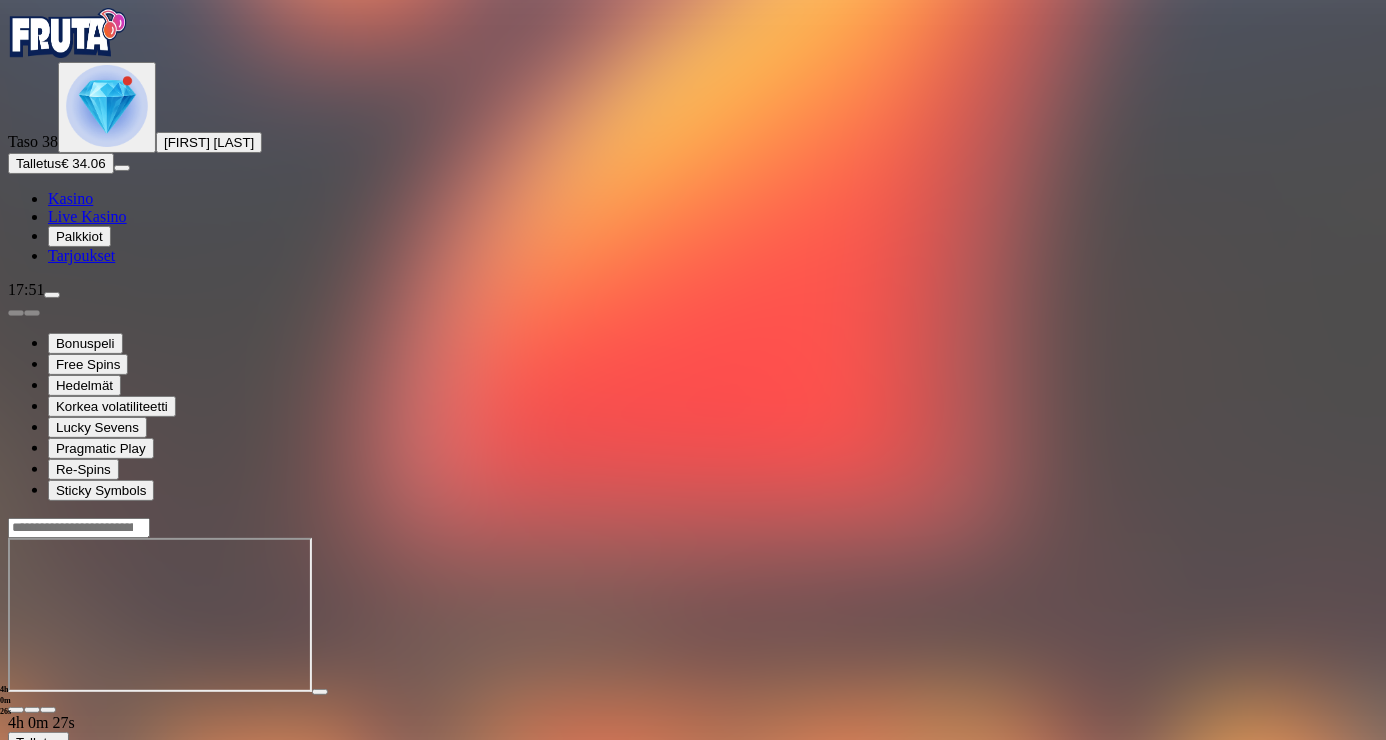 click at bounding box center (16, 710) 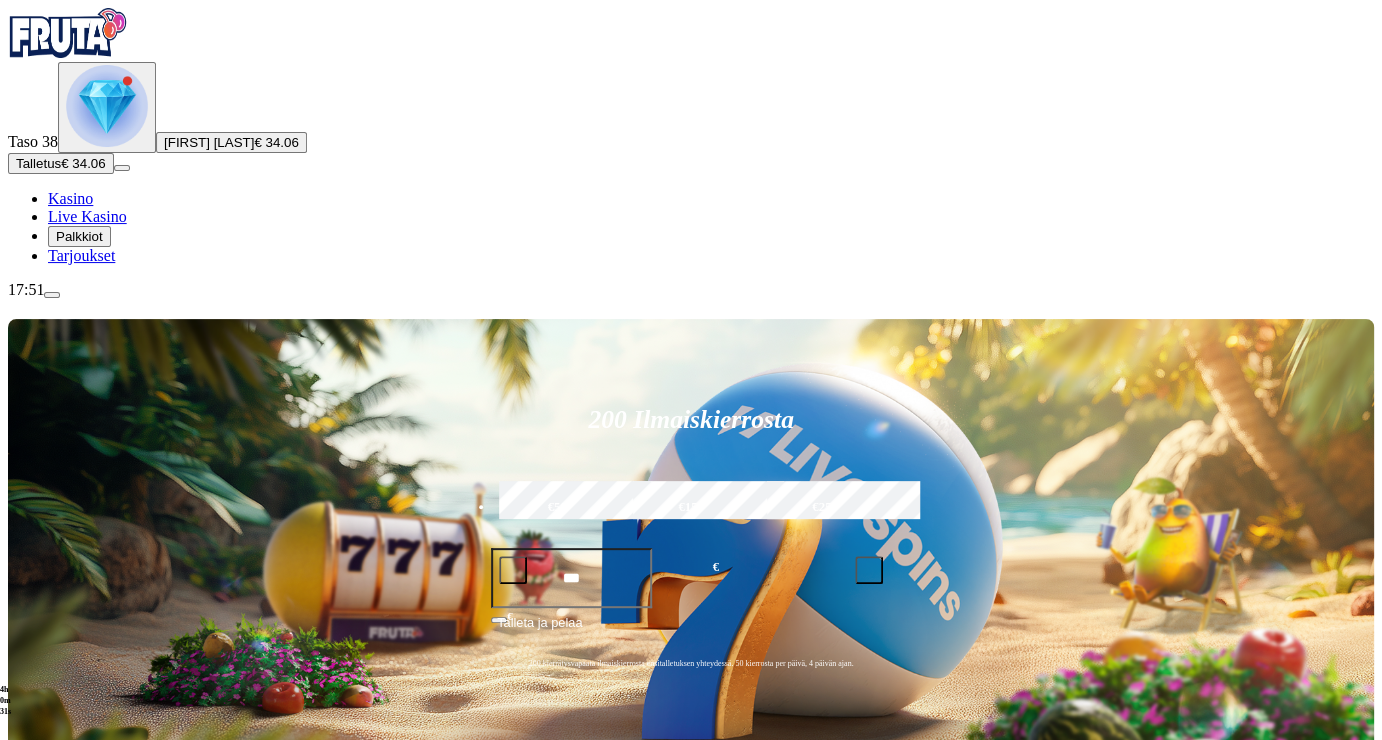 click on "200 Ilmaiskierrosta €50 €150 €250 *** € € Talleta ja pelaa 200 kierrätysvapaata ilmaiskierrosta ensitalletuksen yhteydessä. 50 kierrosta per päivä, 4 päivän ajan. Suositut Kolikkopelit Live Kasino Jackpotit Pöytäpelit Kaikki pelit Viimeksi pelattu Pelaa nyt 9 Pots of Gold Pelaa nyt Fire Joker Pelaa nyt Hugo Carts Pelaa nyt Starburst Pelaa nyt Ultra Hold and Spin Pelaa nyt Mining Pots of Gold Pelaa nyt Demons Gold Pelaa nyt Fu Wu Shi Gold Blitz Ultimate Suosituinta alueellasi Näytä kaikki Pelaa nyt Gates of Olympus Super Scatter  Pelaa nyt Rad Maxx Pelaa nyt Cherry Pop Pelaa nyt Thor’s Rage Pelaa nyt Wanted Dead or a Wild Pelaa nyt Esqueleto Explosivo 2 Pelaa nyt Barbarossa Pelaa nyt Moon Princess 100 Pelaa nyt Sweet Bonanza Pelaa nyt Le Bandit Pelaa nyt Reactoonz Uusia pelejä Näytä kaikki Pelaa nyt Sweet Bonanza Super Scatter Pelaa nyt Fu Wu Shi Gold Blitz Ultimate Pelaa nyt Turbo Duck Pelaa nyt Reel Warriors Pelaa nyt Mad Hit Gorillatron Pelaa nyt Play'n GO Buffalo of Wealth Alibi ." at bounding box center (691, 8541) 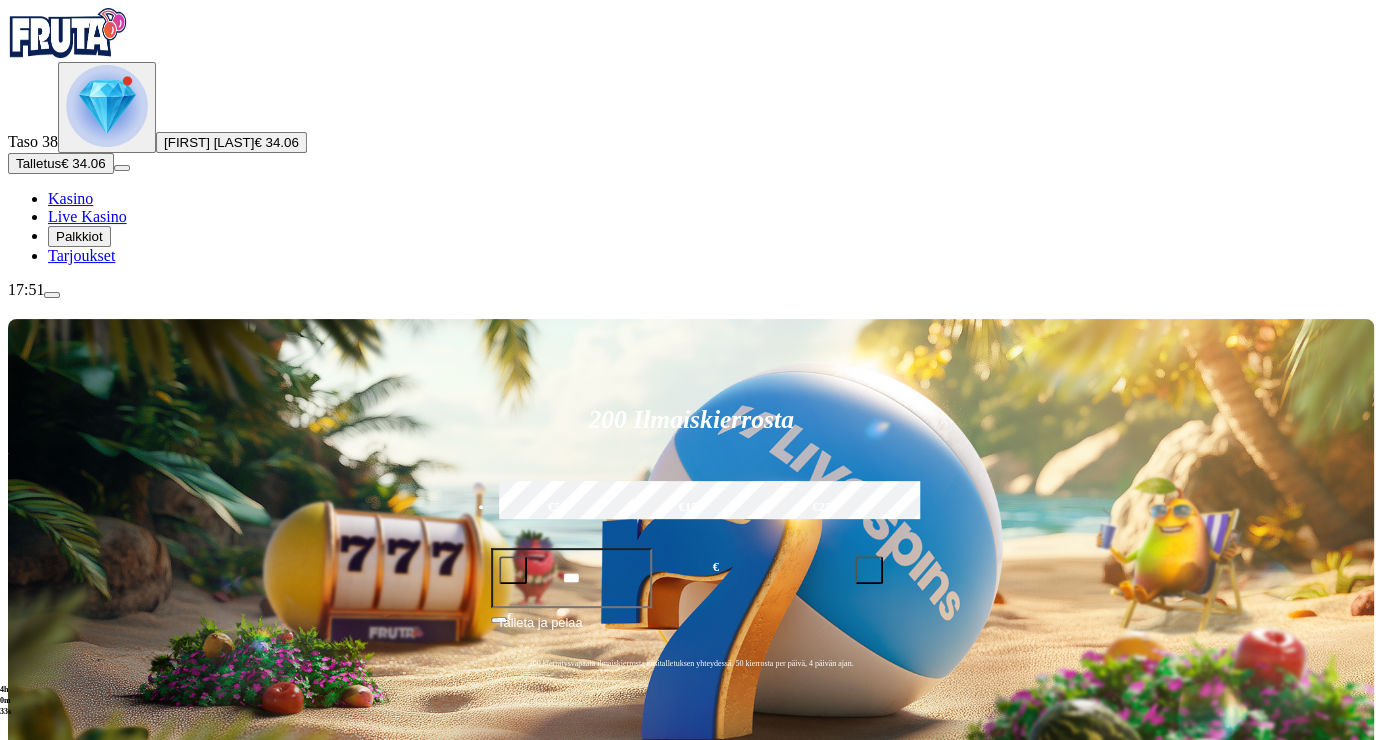 click on "Pelaa nyt" at bounding box center [77, 1369] 